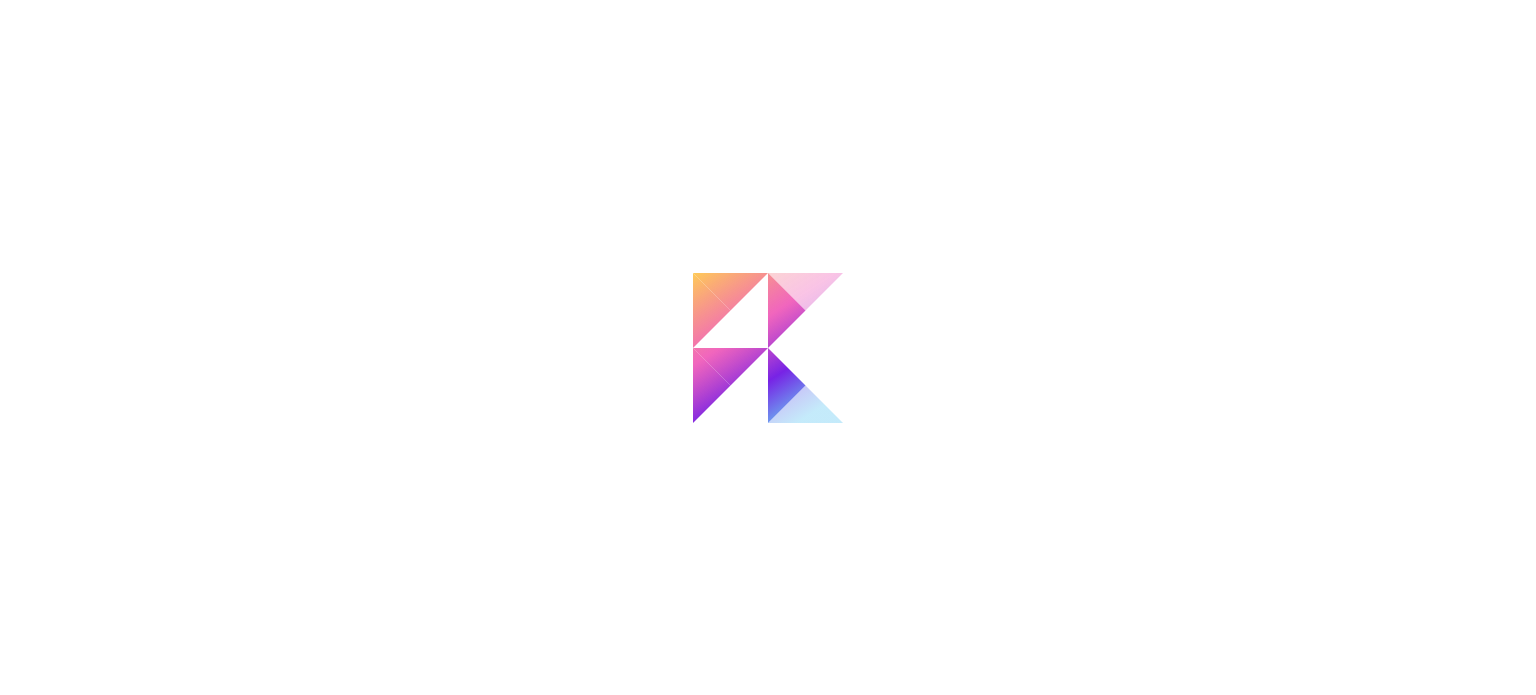 scroll, scrollTop: 0, scrollLeft: 0, axis: both 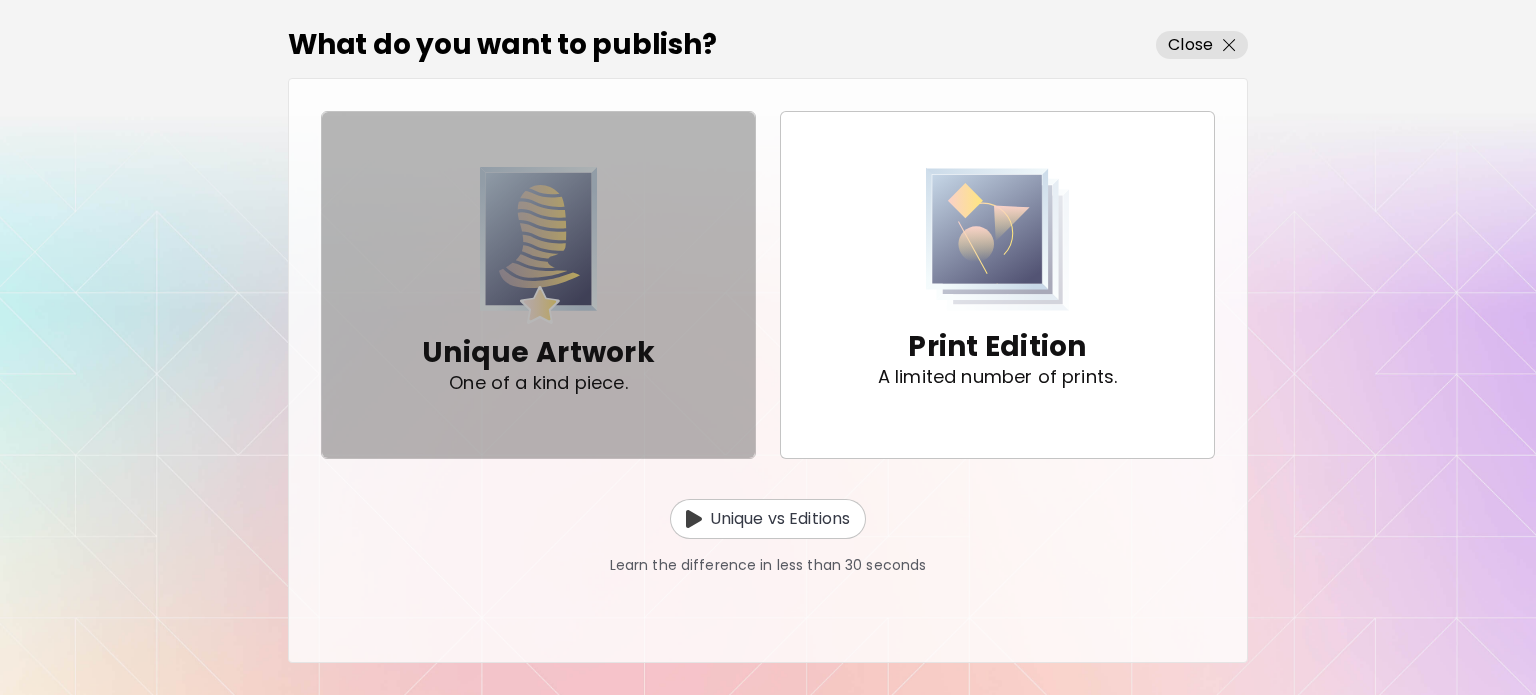 click on "Unique Artwork One of a kind piece." at bounding box center [538, 284] 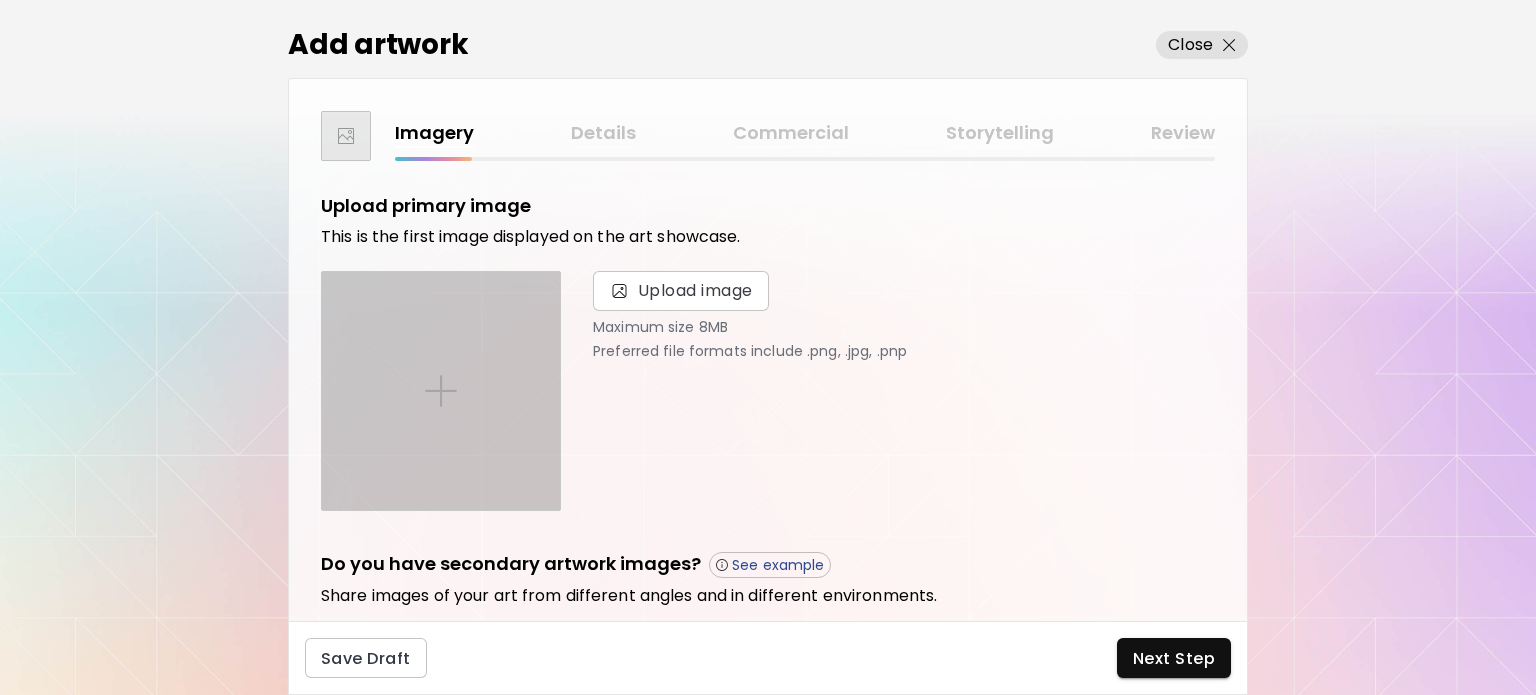 click at bounding box center [441, 391] 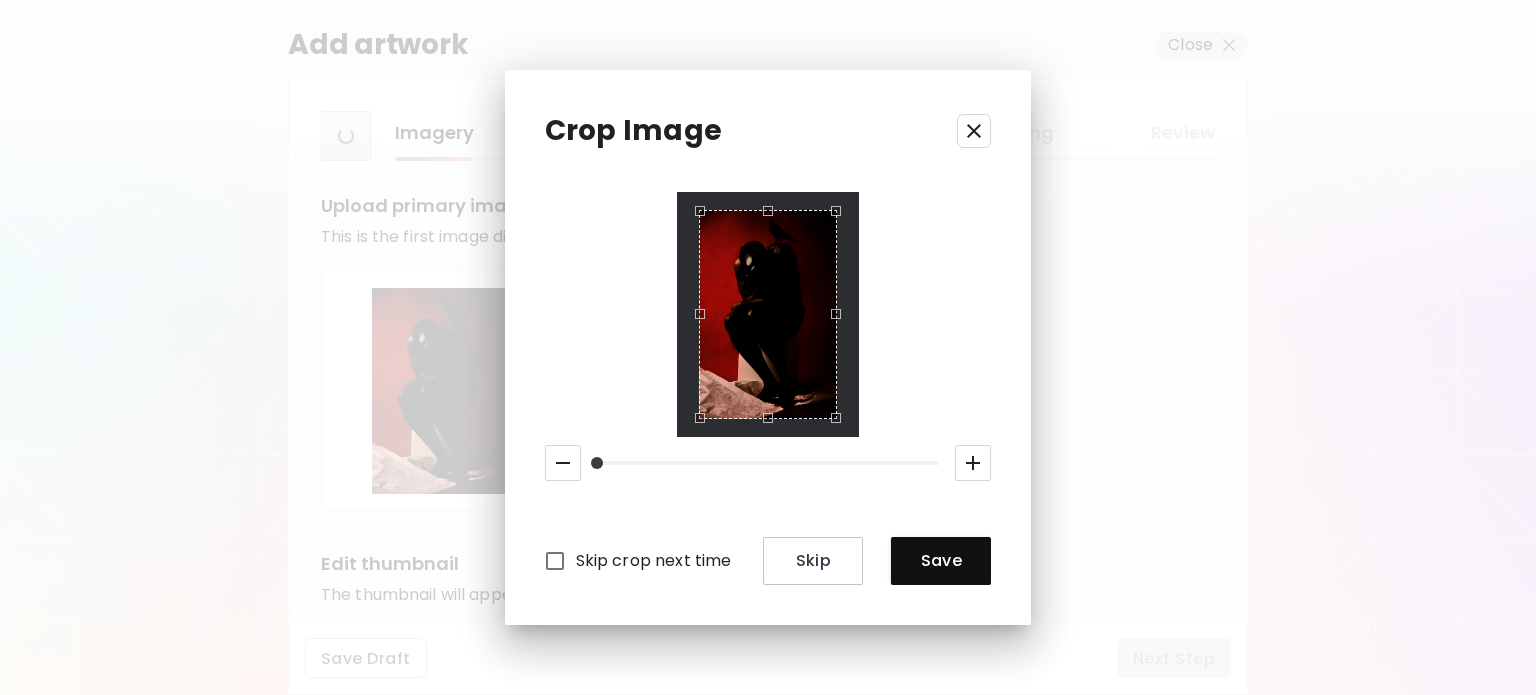 drag, startPoint x: 948, startPoint y: 565, endPoint x: 870, endPoint y: 555, distance: 78.63841 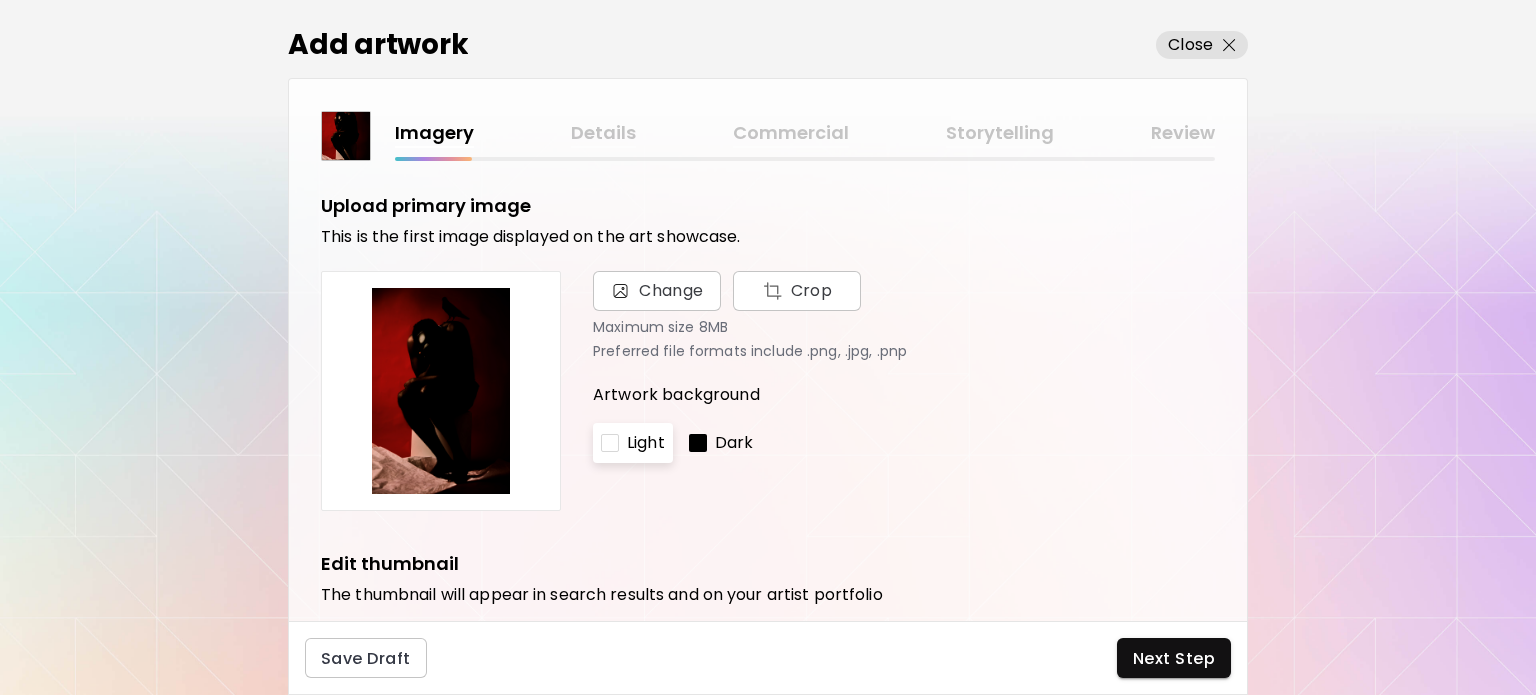 click on "Dark" at bounding box center (734, 443) 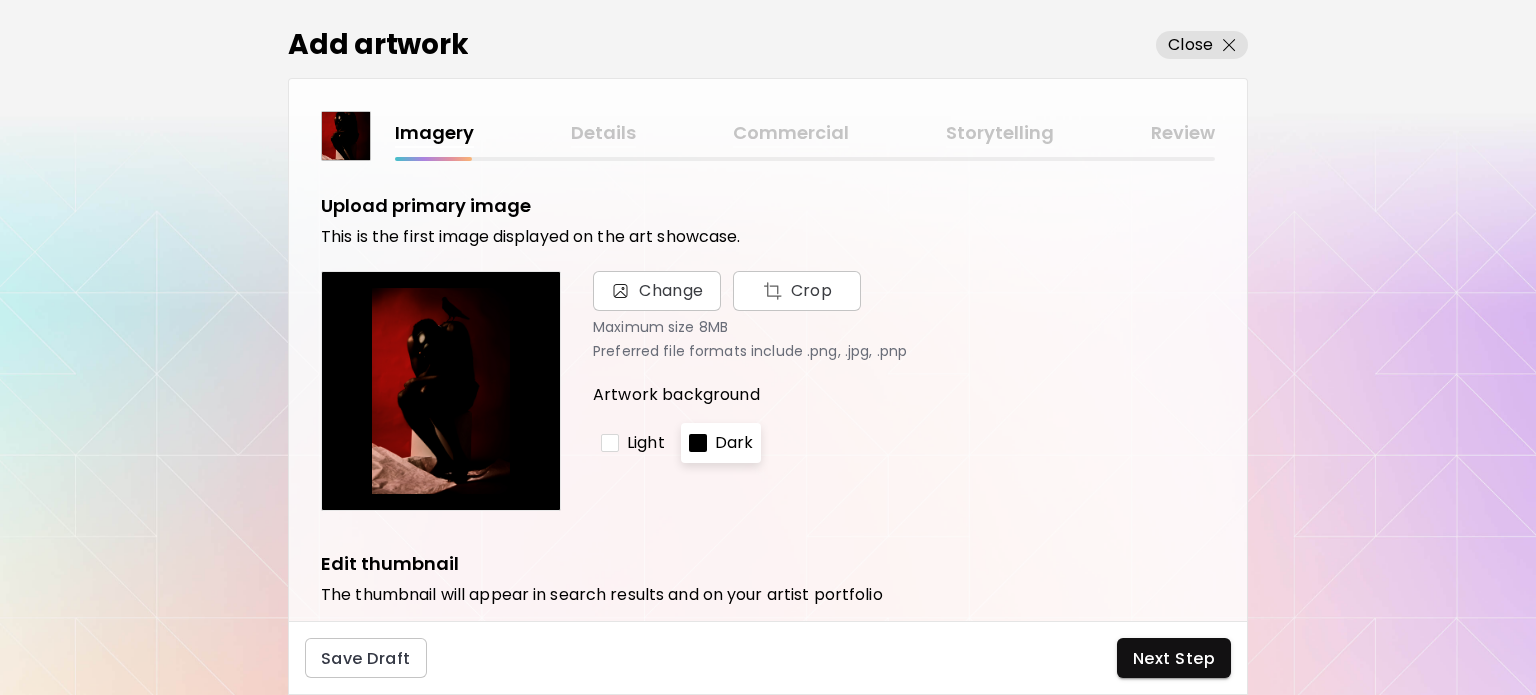 click on "Light" at bounding box center [646, 443] 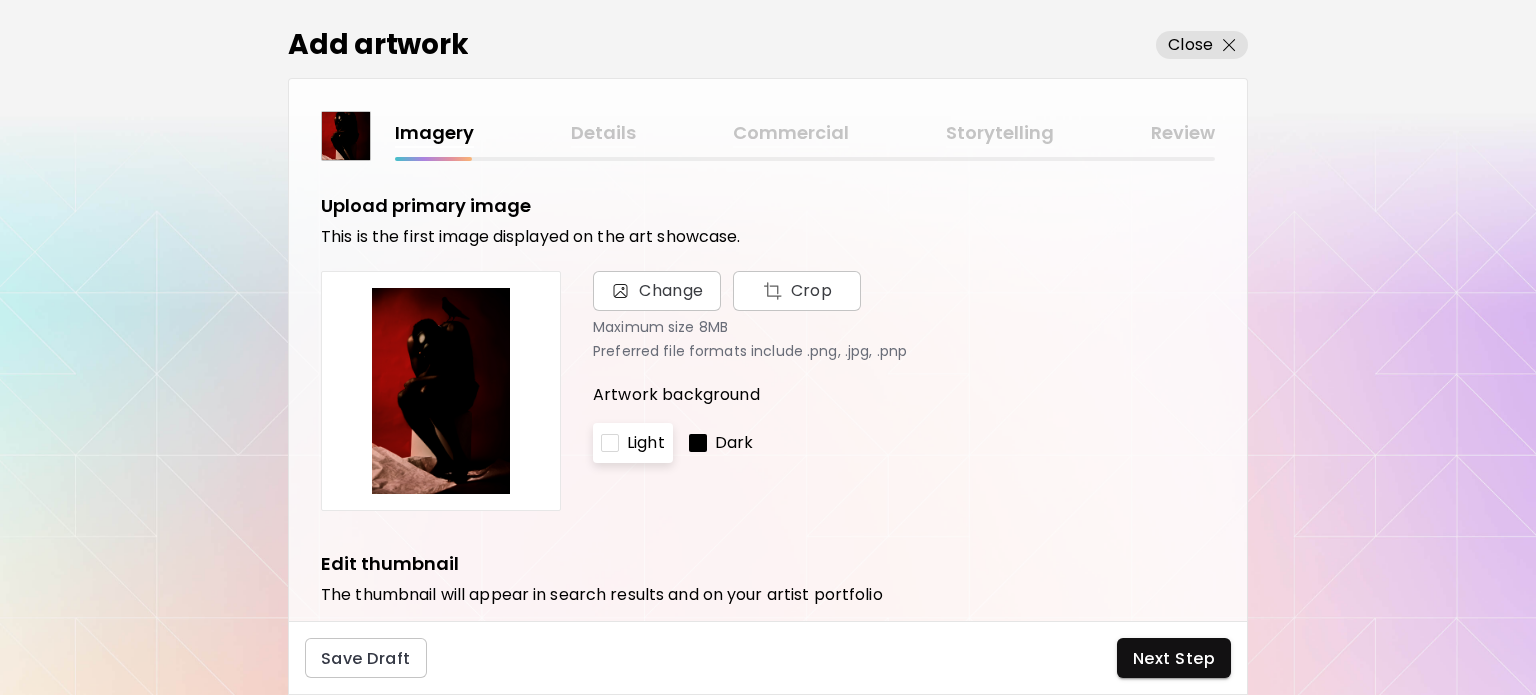 click at bounding box center (698, 443) 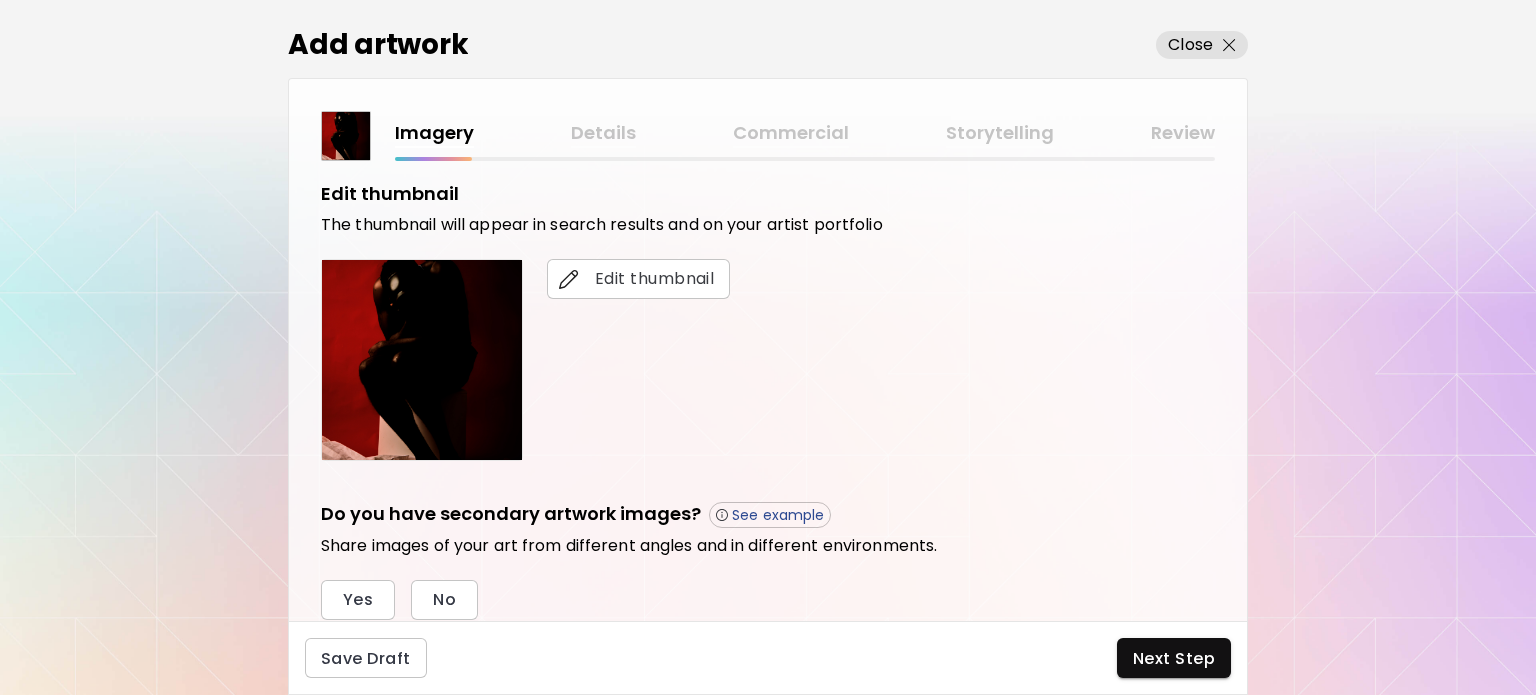 scroll, scrollTop: 376, scrollLeft: 0, axis: vertical 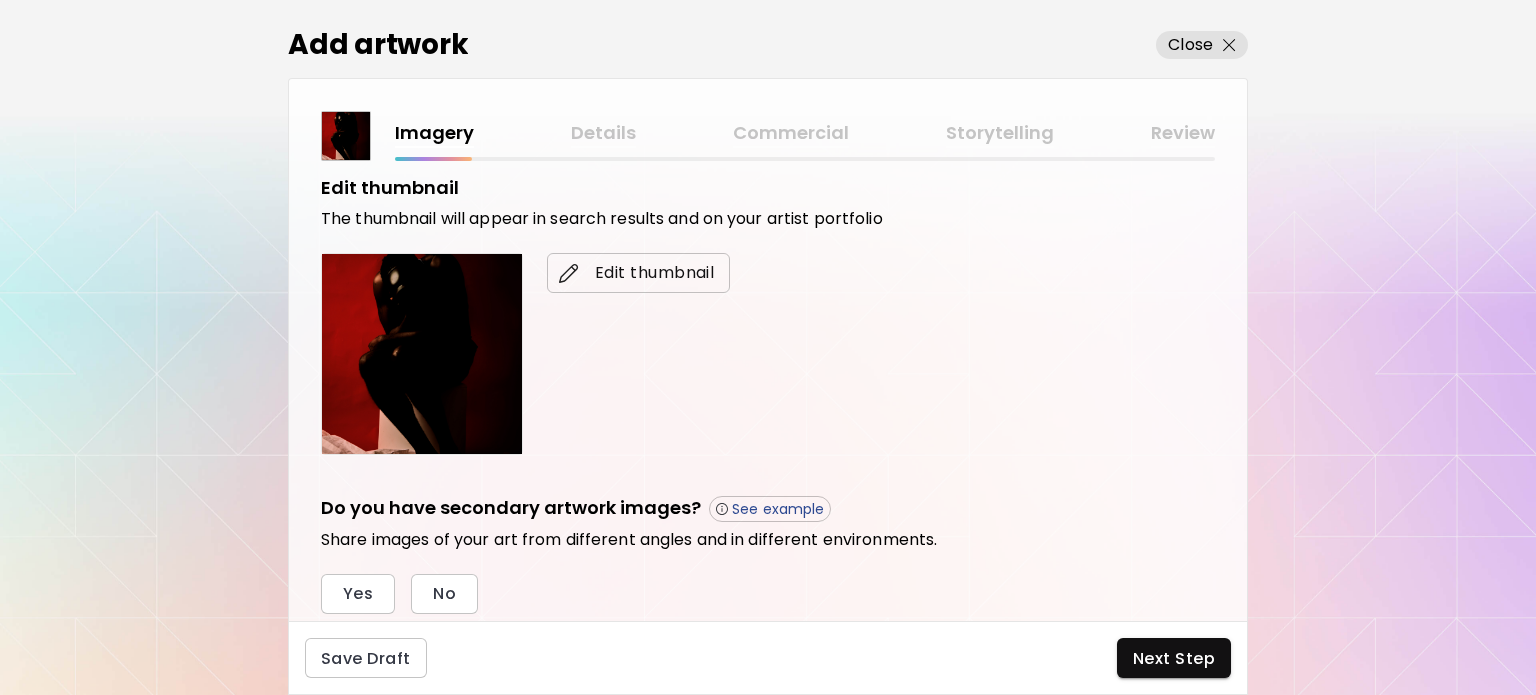 click on "Edit thumbnail" at bounding box center (638, 273) 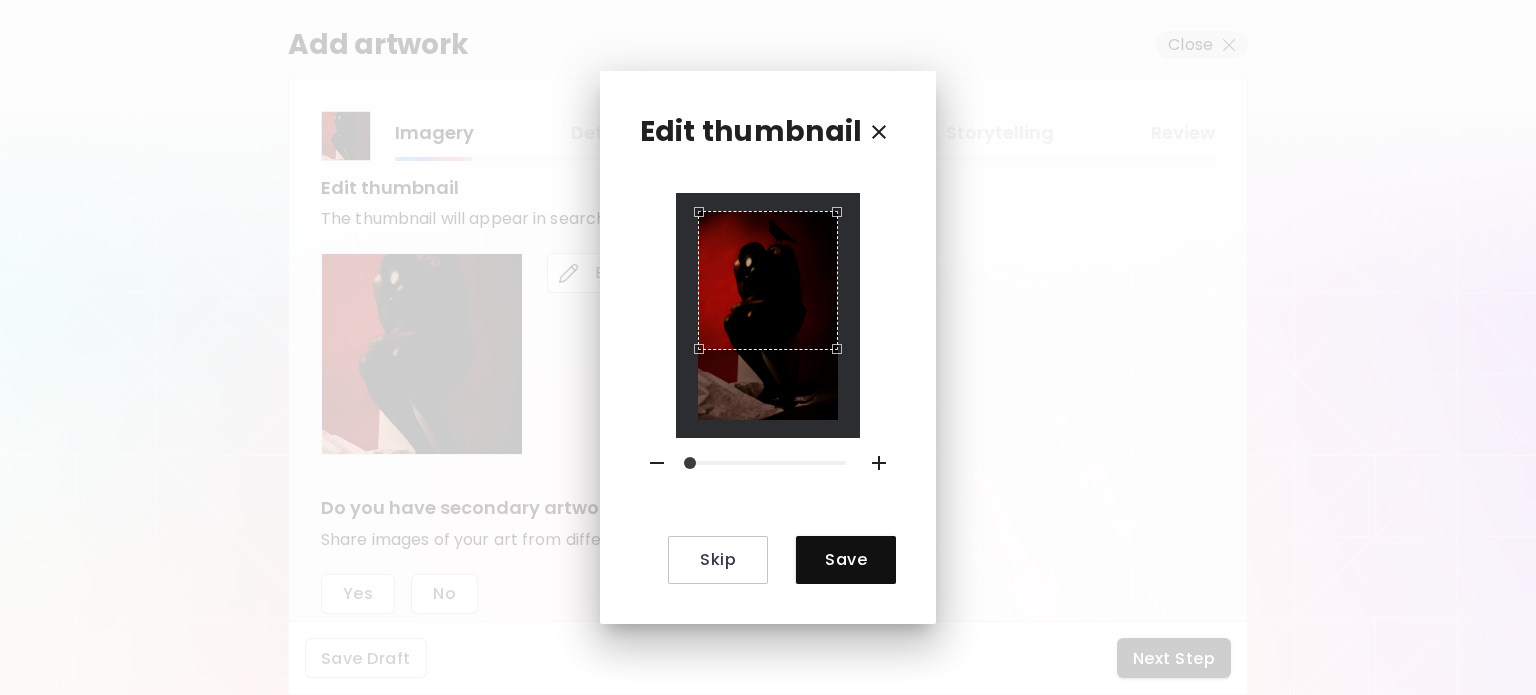 click at bounding box center [767, 315] 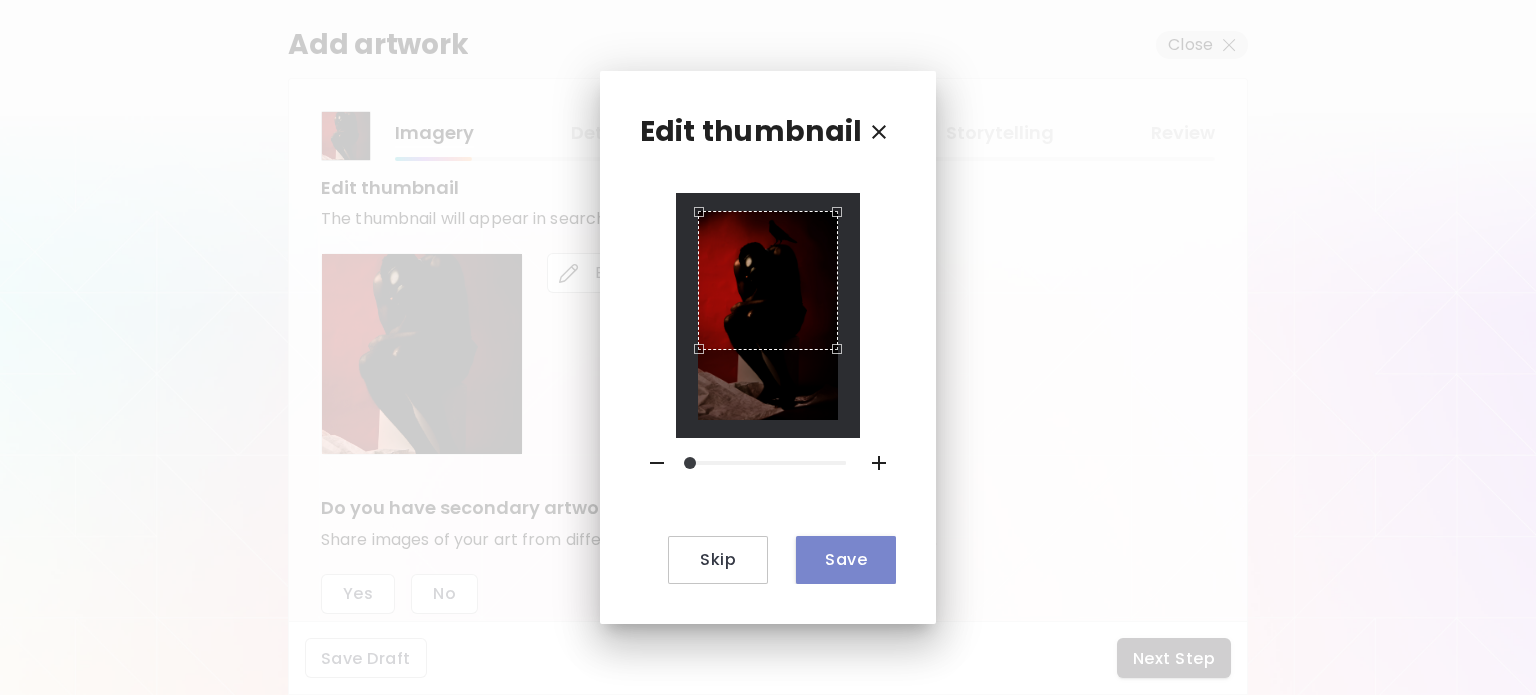 click on "Save" at bounding box center [846, 559] 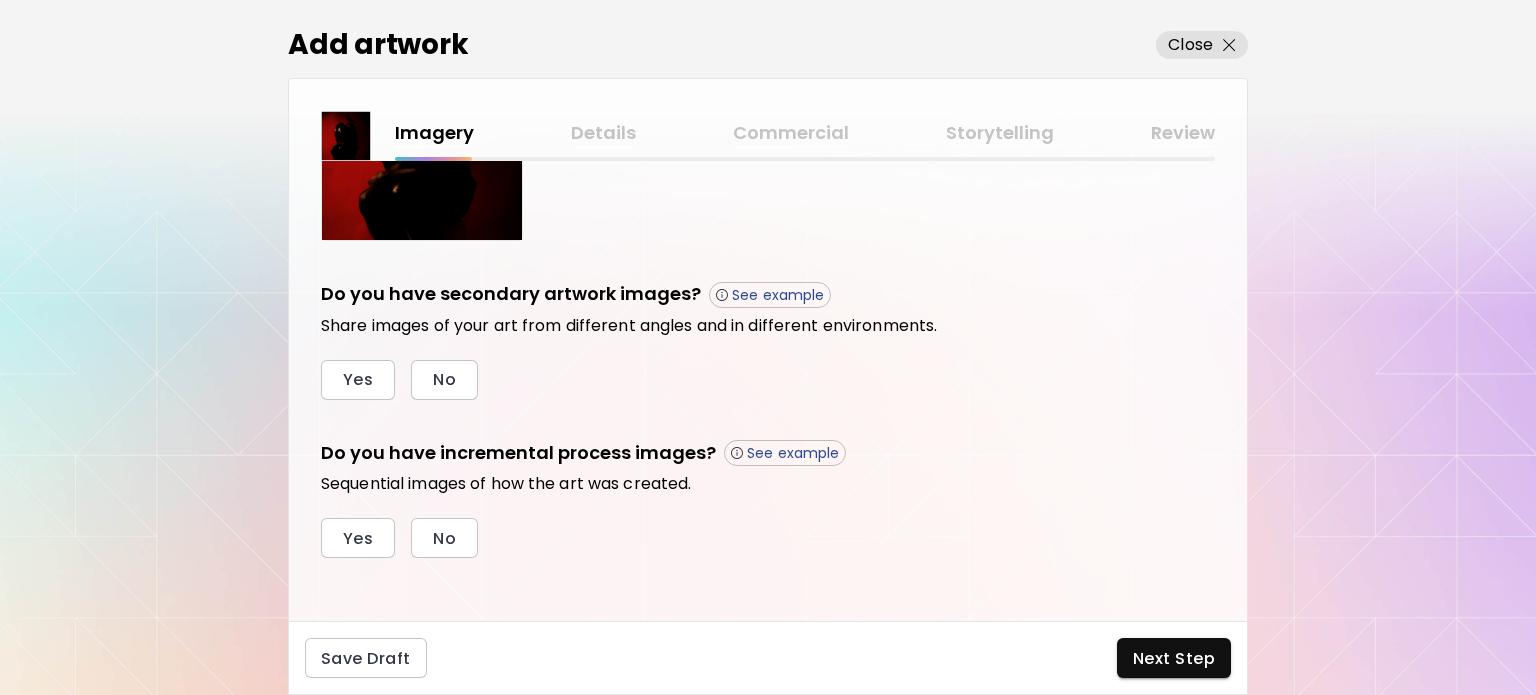 scroll, scrollTop: 592, scrollLeft: 0, axis: vertical 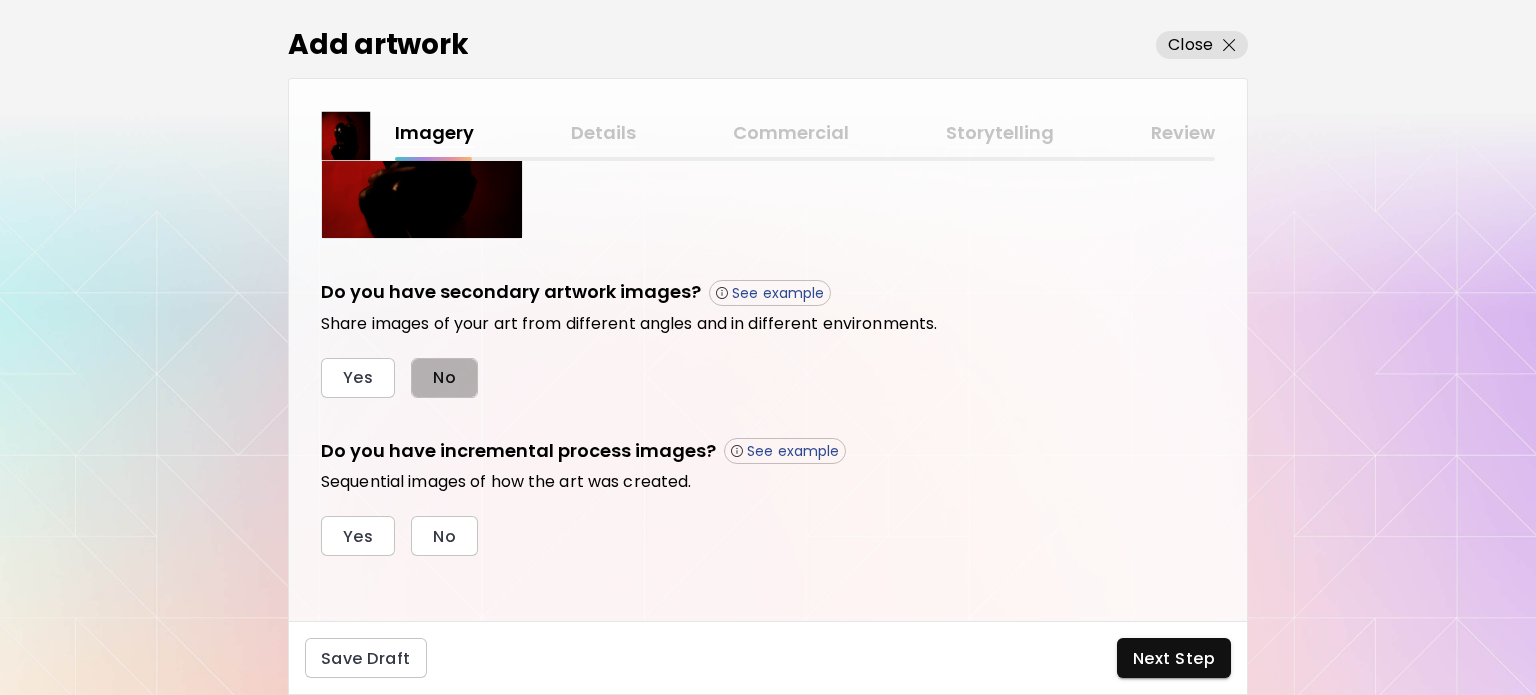 click on "No" at bounding box center [444, 378] 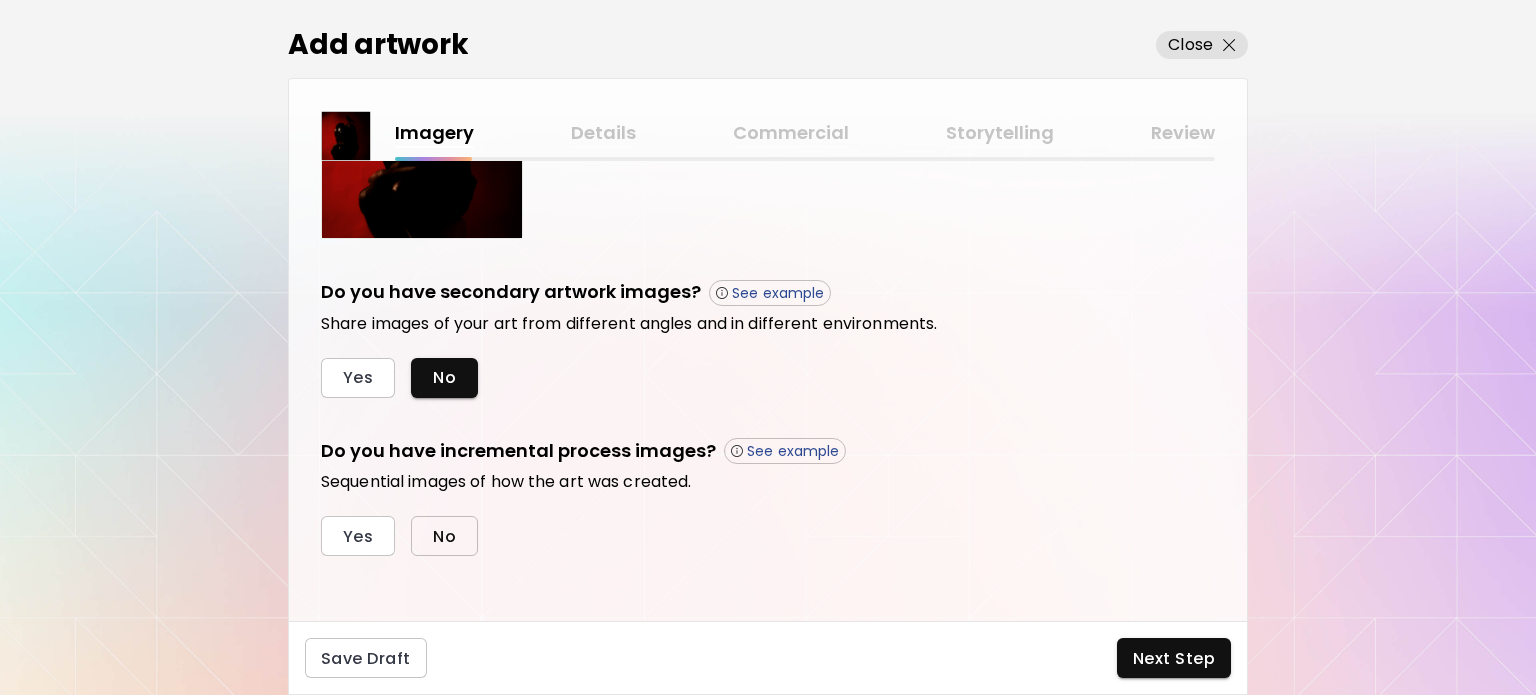 click on "No" at bounding box center (444, 536) 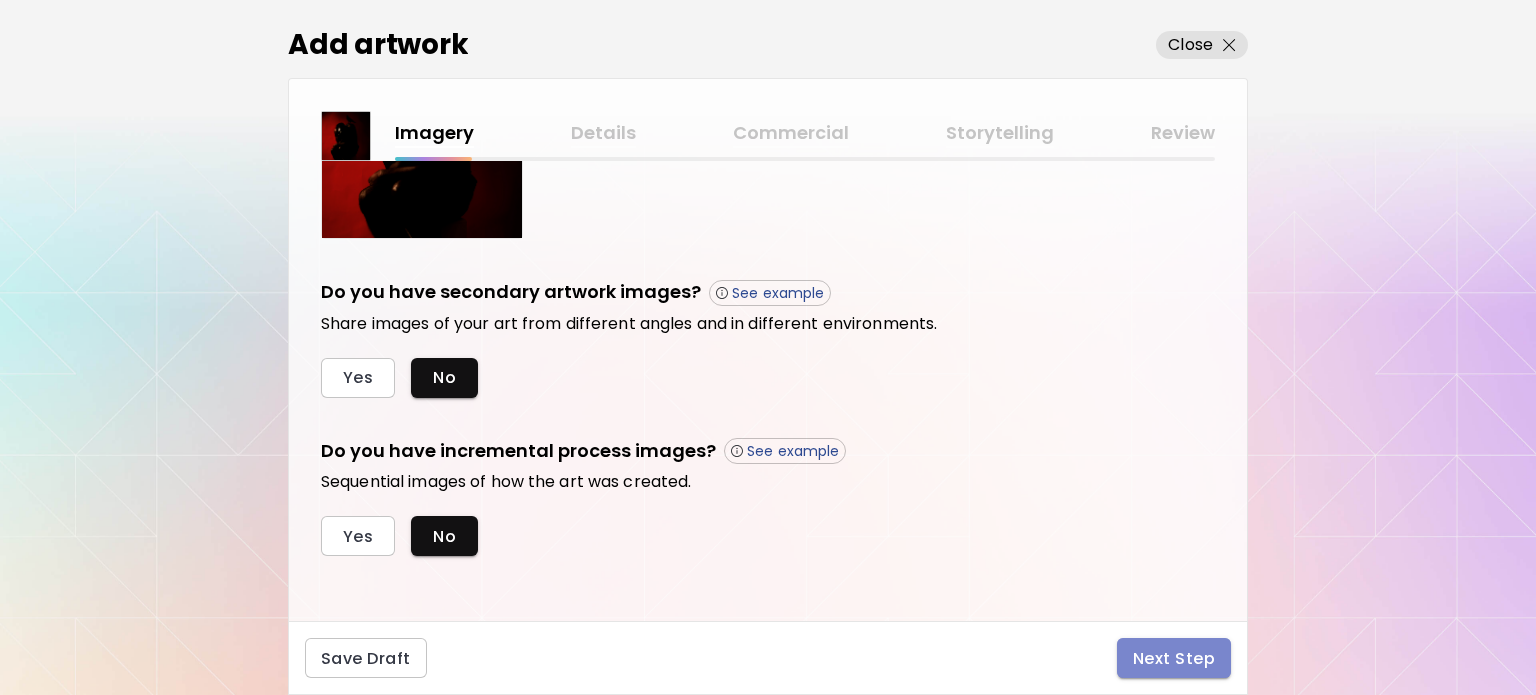 click on "Next Step" at bounding box center (1174, 658) 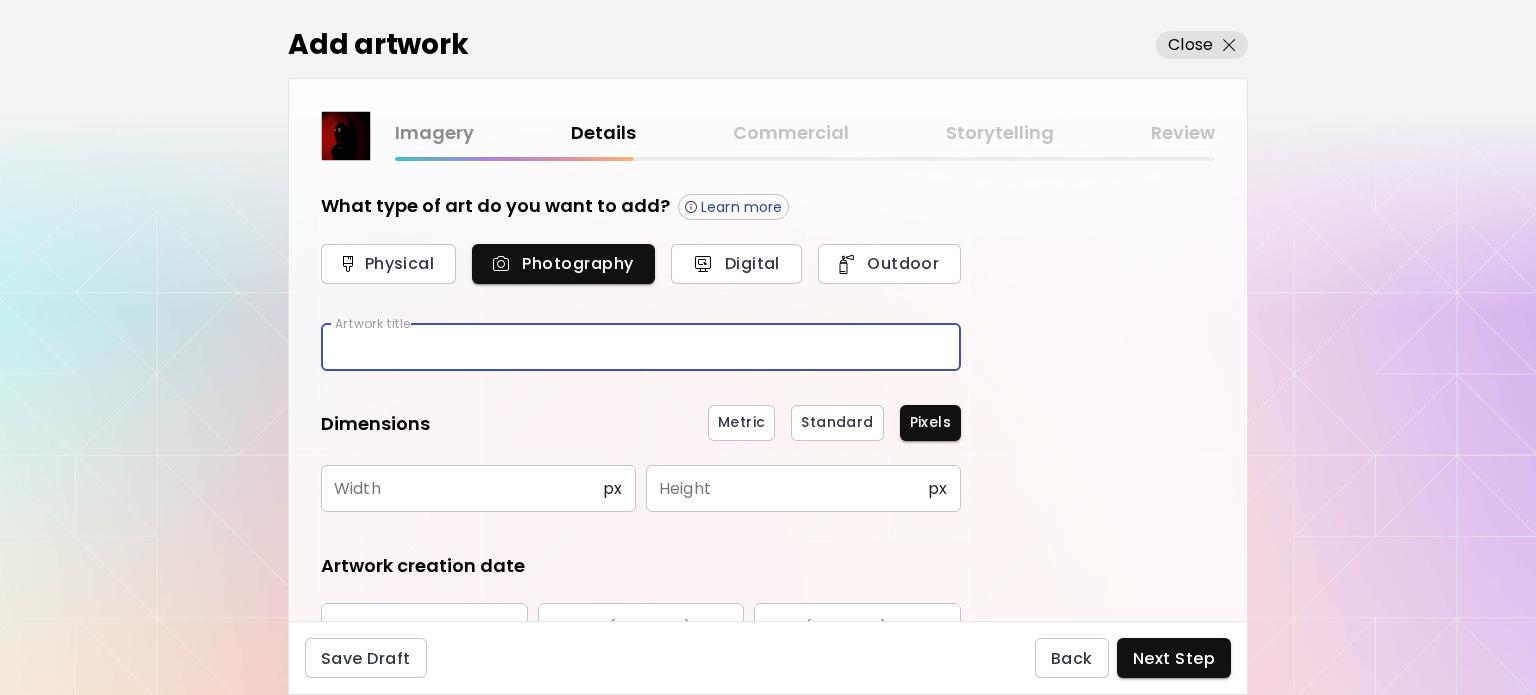 click at bounding box center (641, 347) 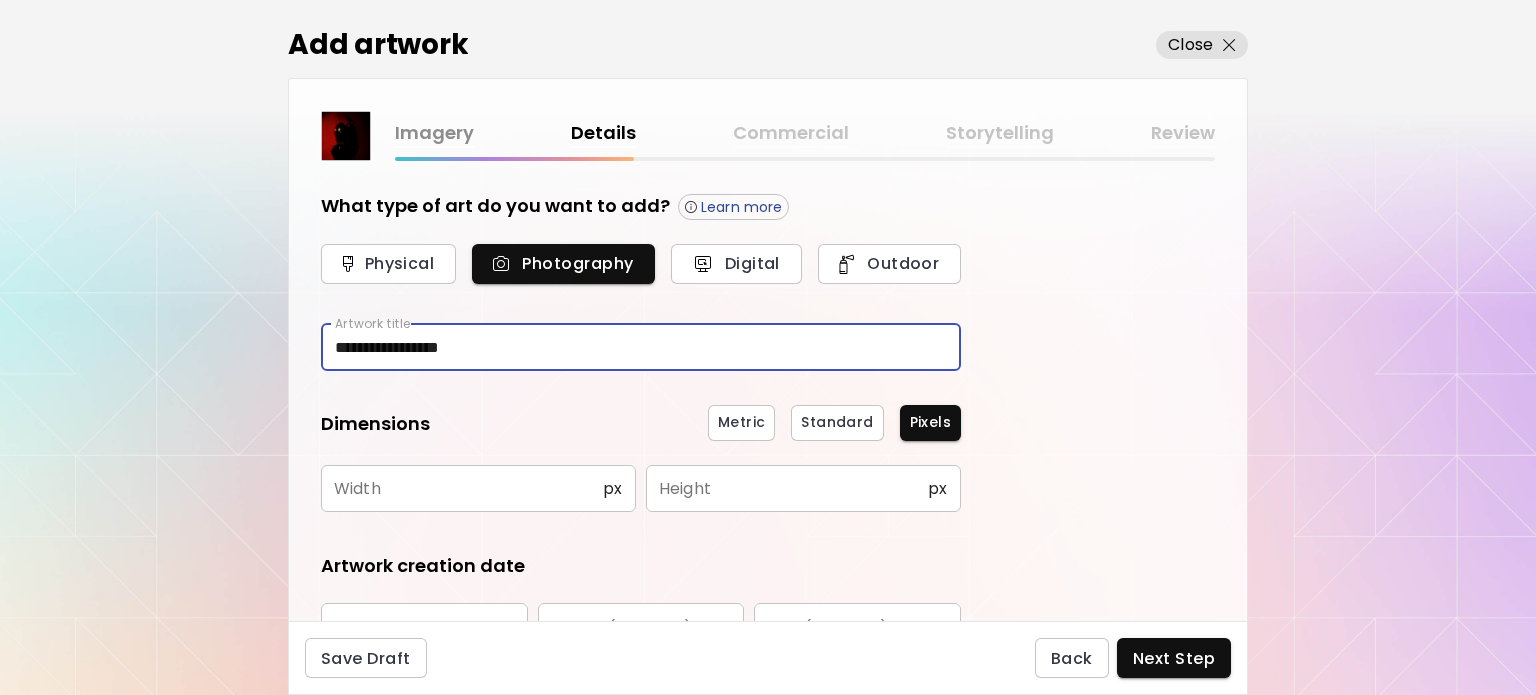 type on "**********" 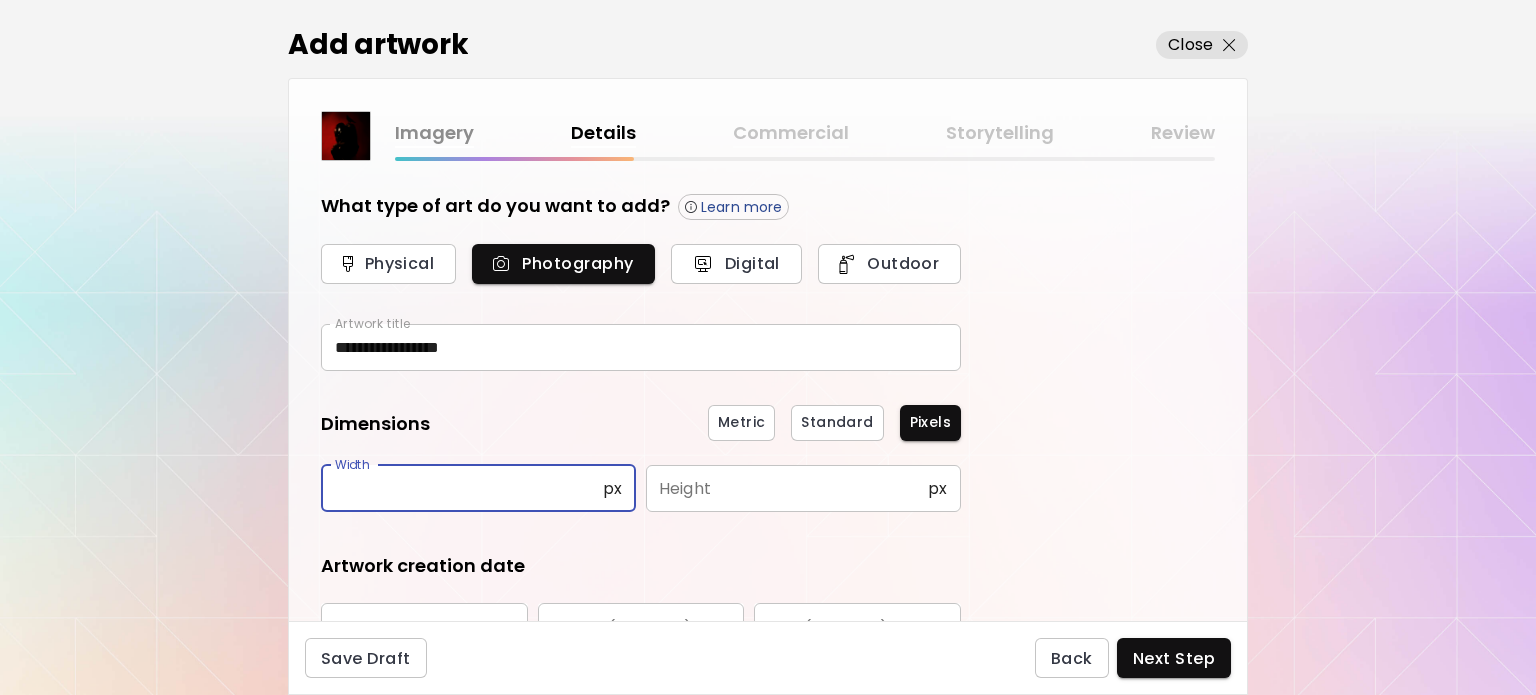click at bounding box center [462, 488] 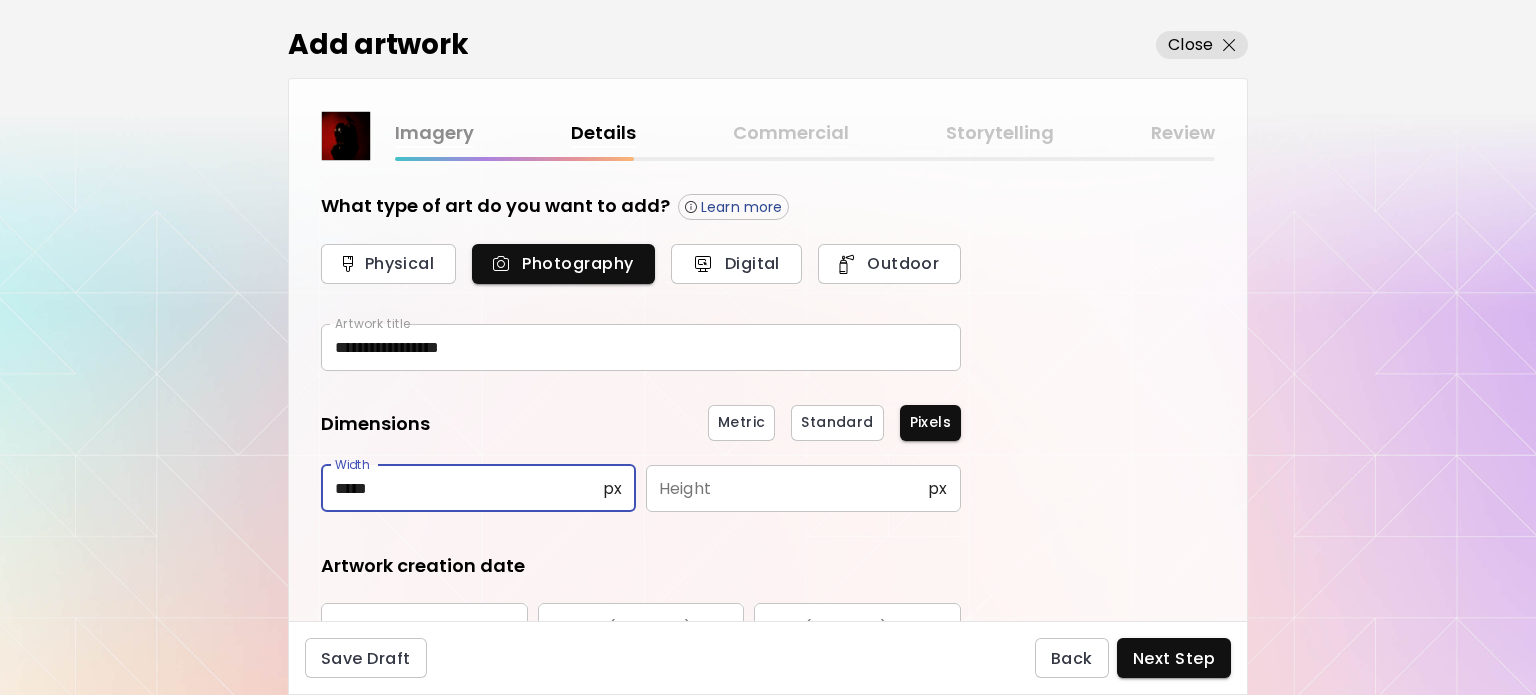 type on "*****" 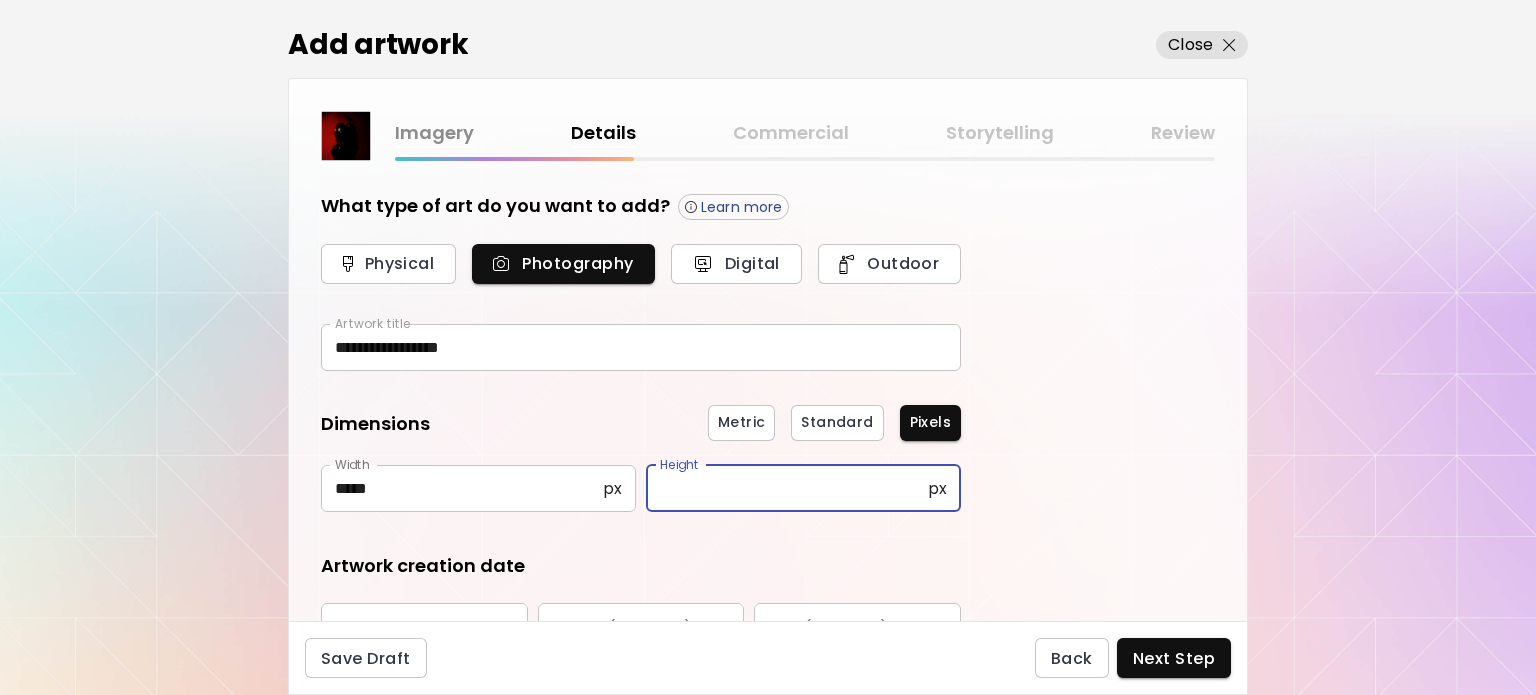 click at bounding box center [787, 488] 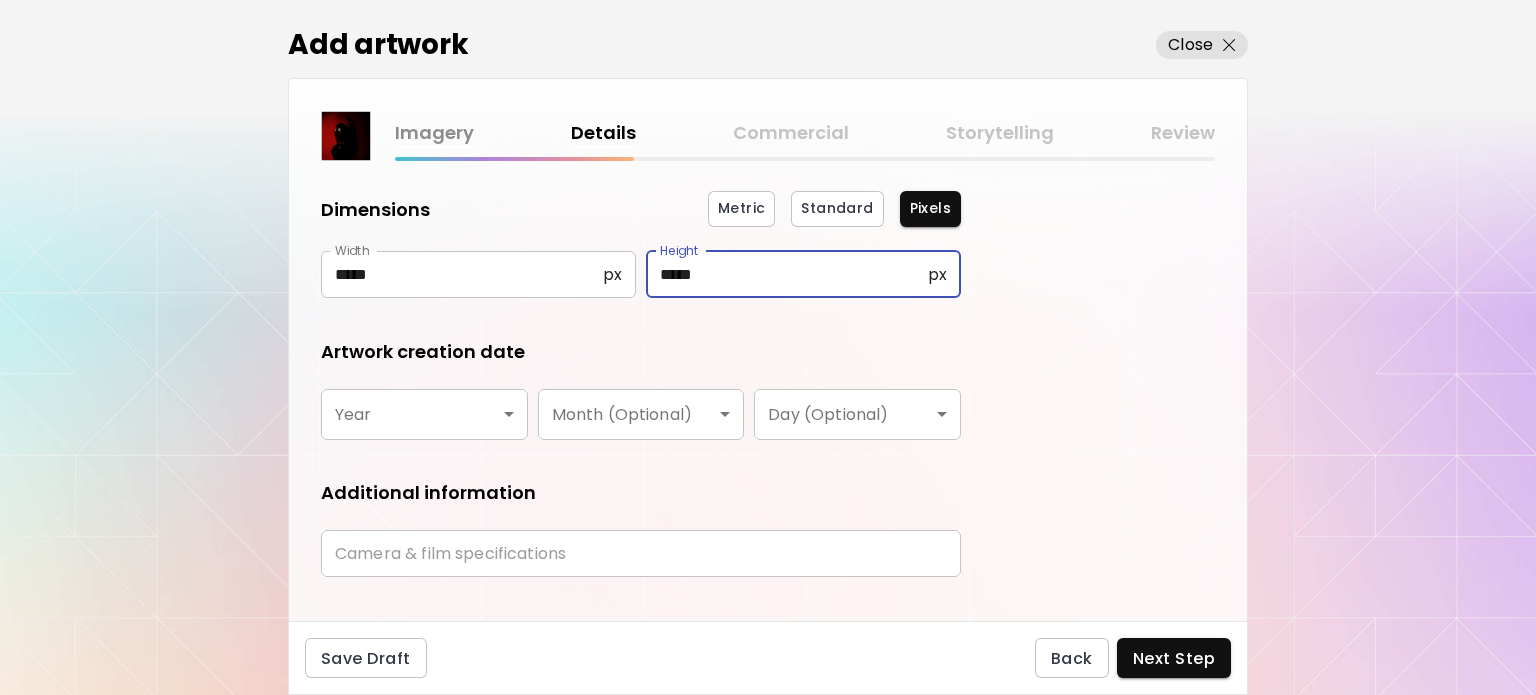 scroll, scrollTop: 222, scrollLeft: 0, axis: vertical 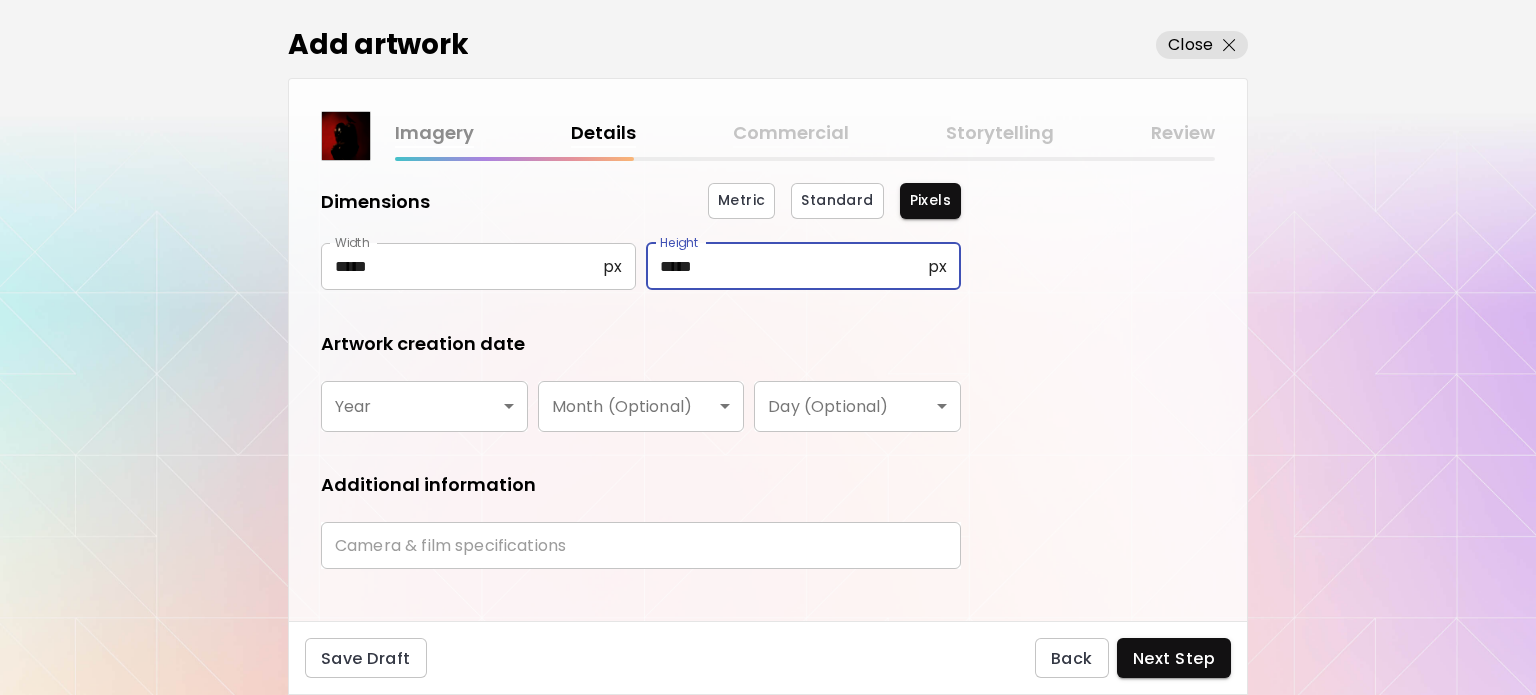 type on "*****" 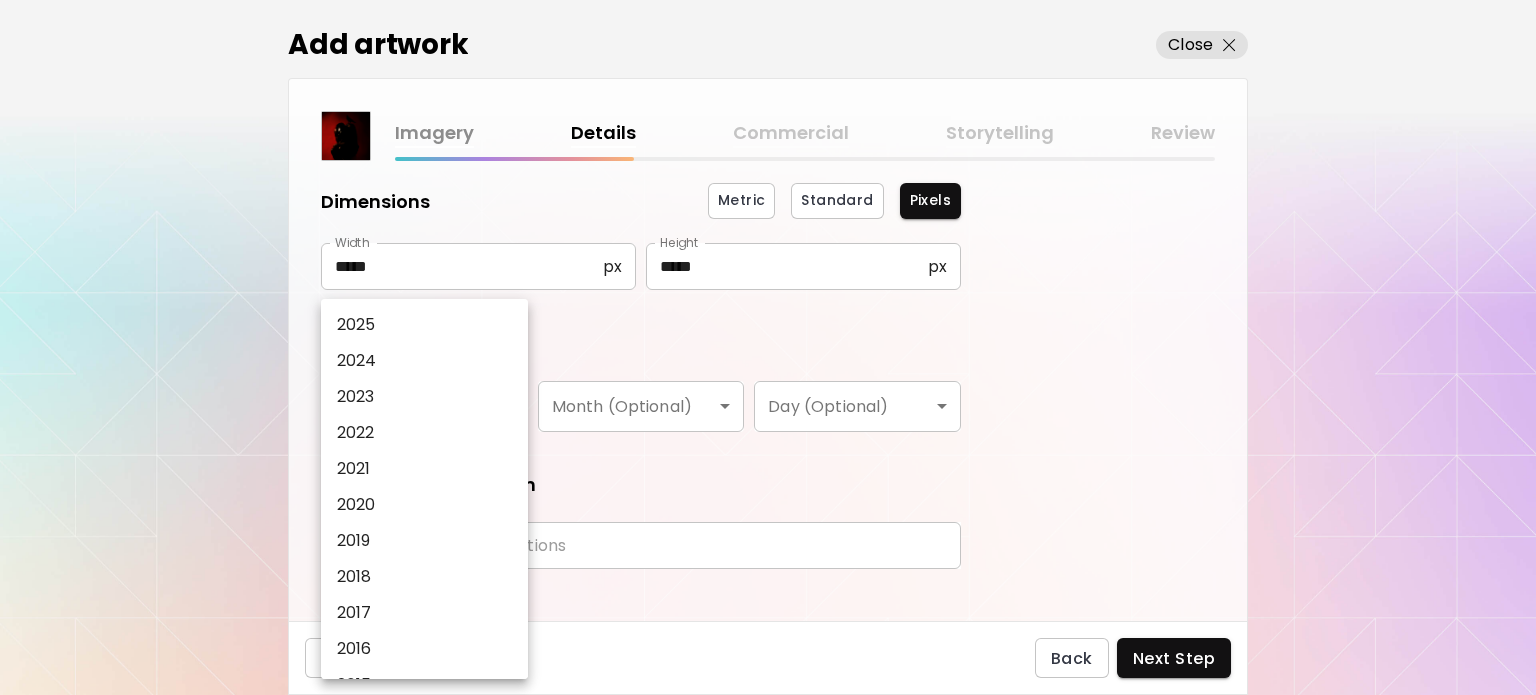 click on "2025" at bounding box center [429, 325] 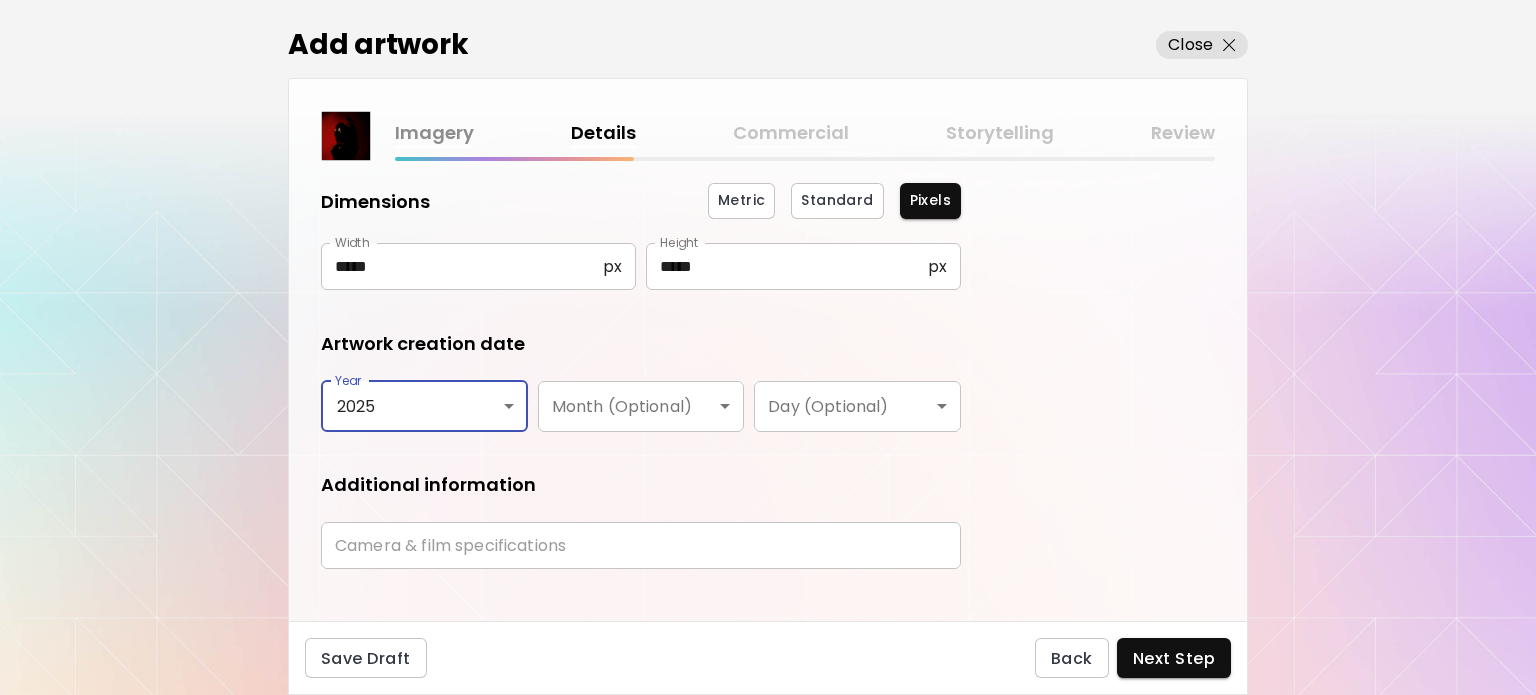click at bounding box center [641, 545] 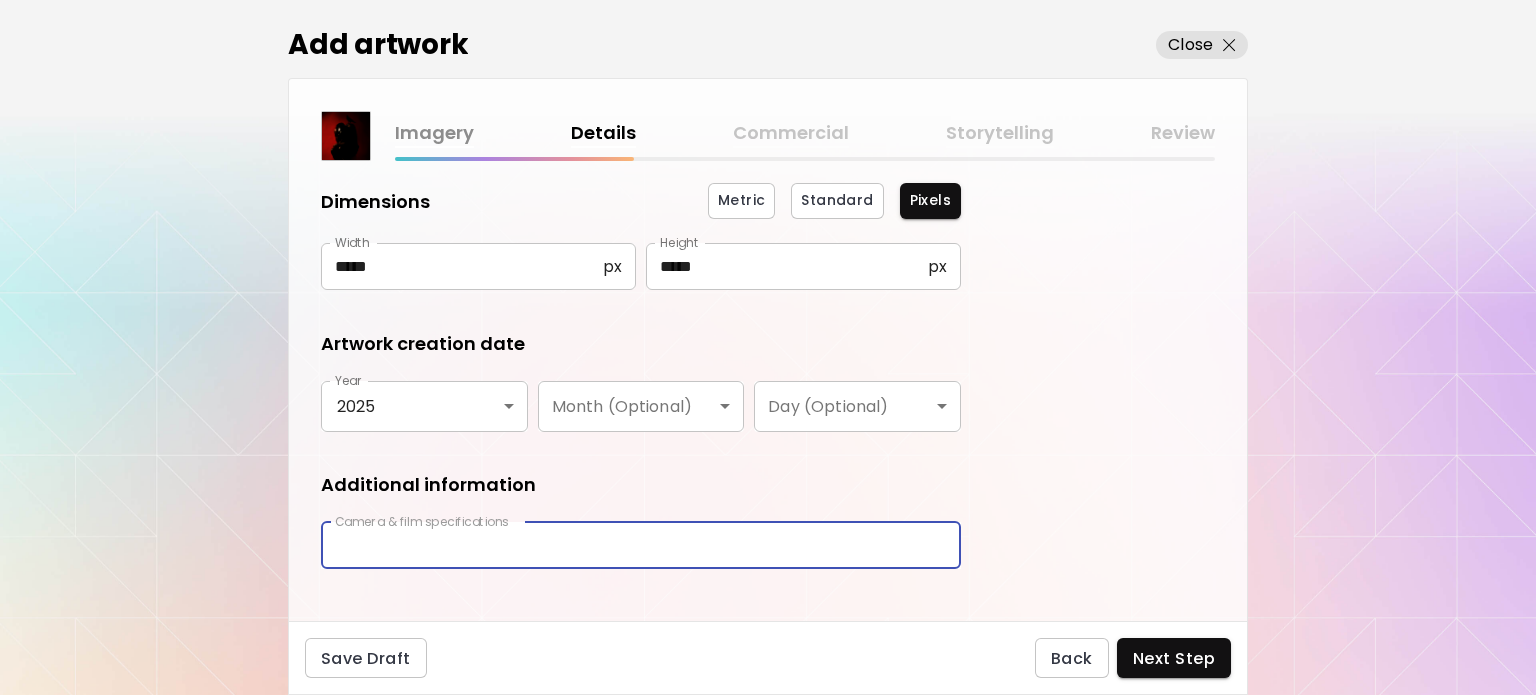 type on "********" 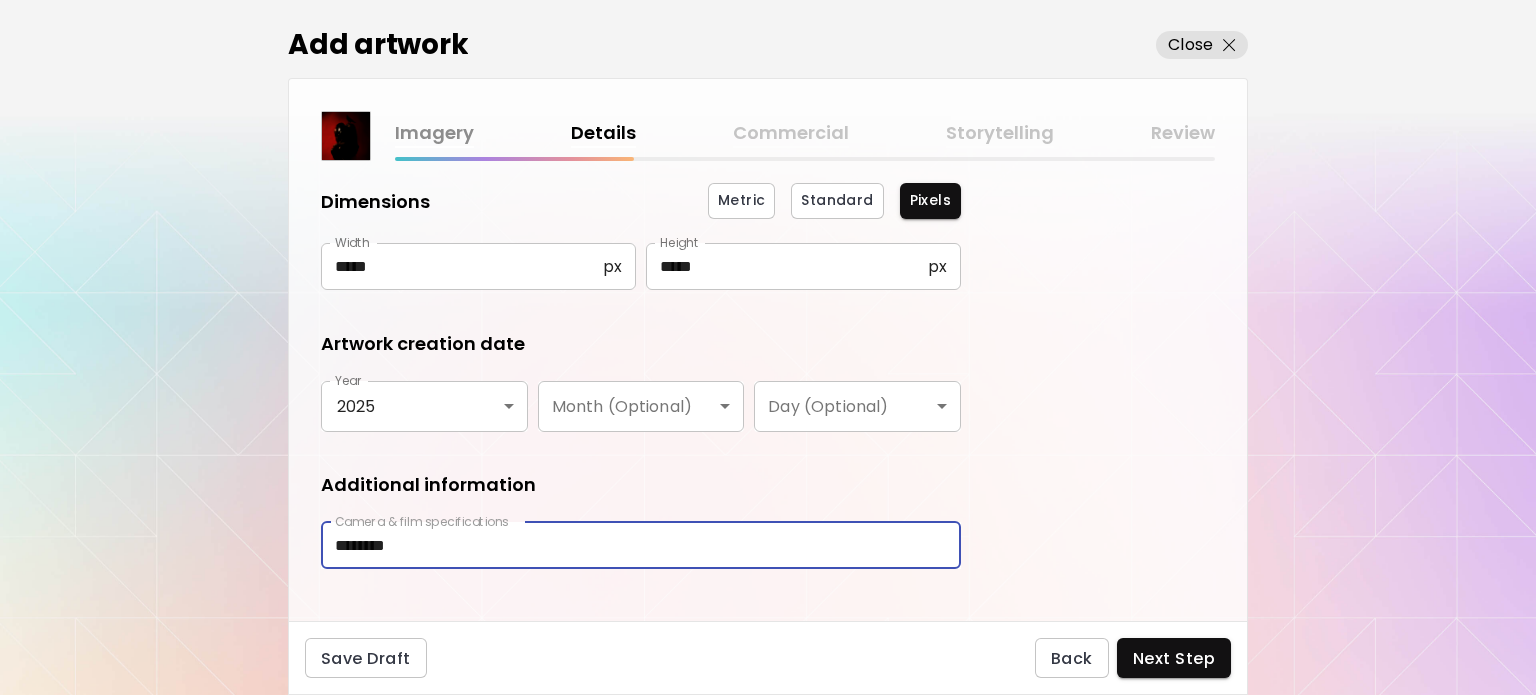 scroll, scrollTop: 248, scrollLeft: 0, axis: vertical 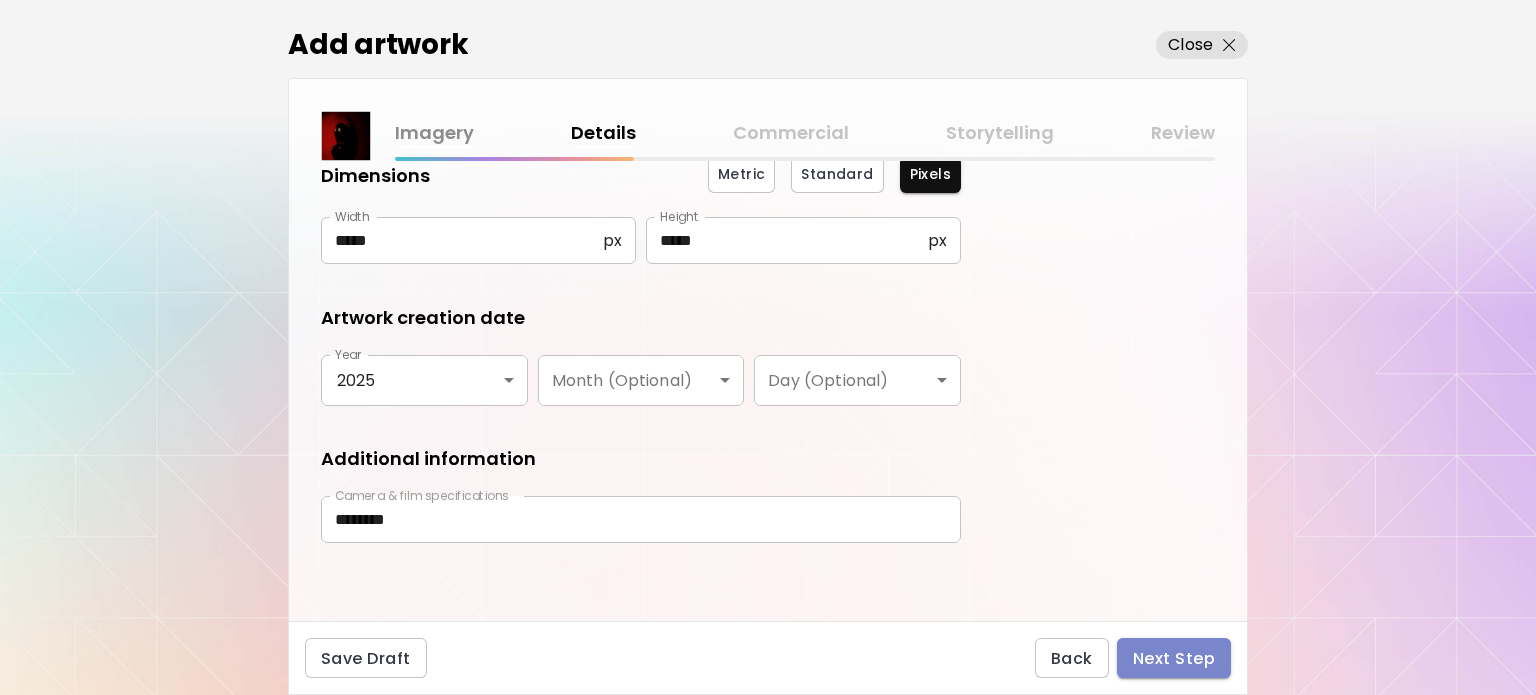 click on "Next Step" at bounding box center (1174, 658) 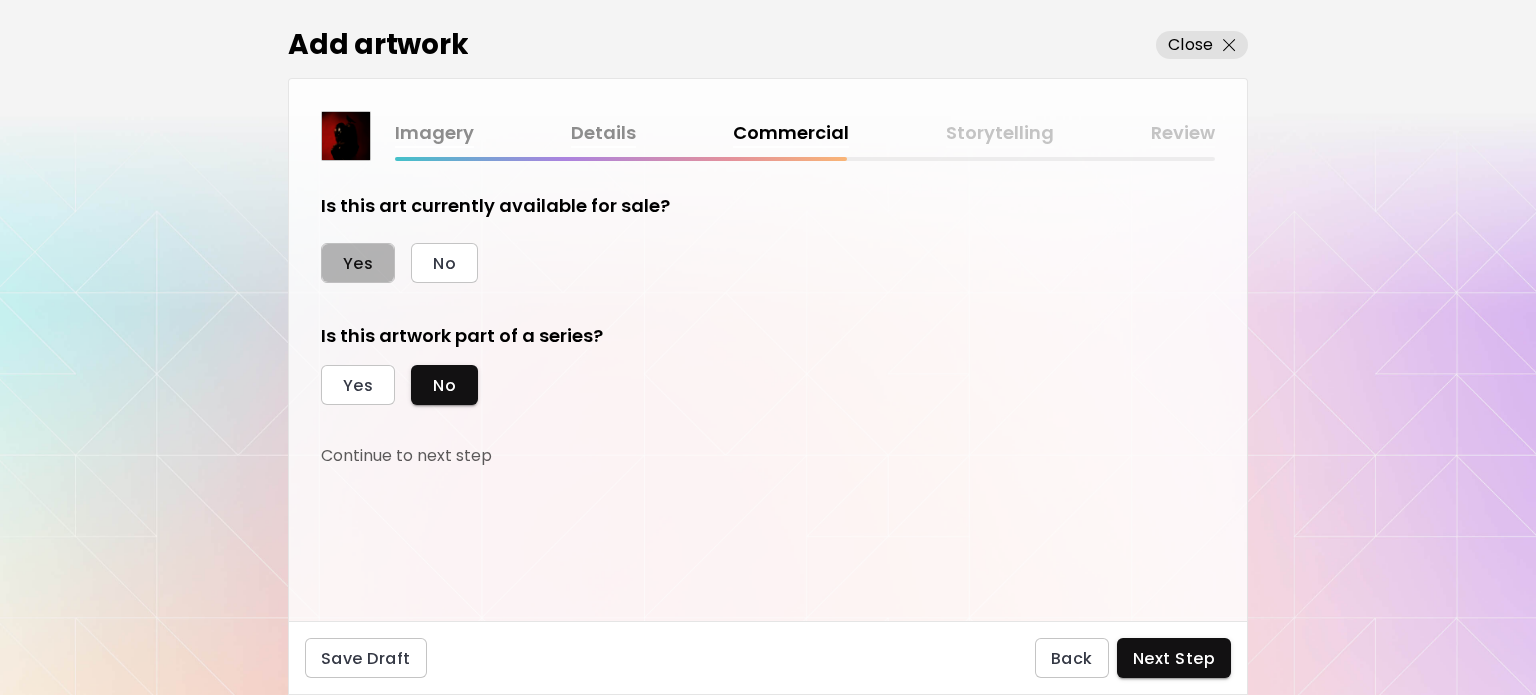click on "Yes" at bounding box center (358, 263) 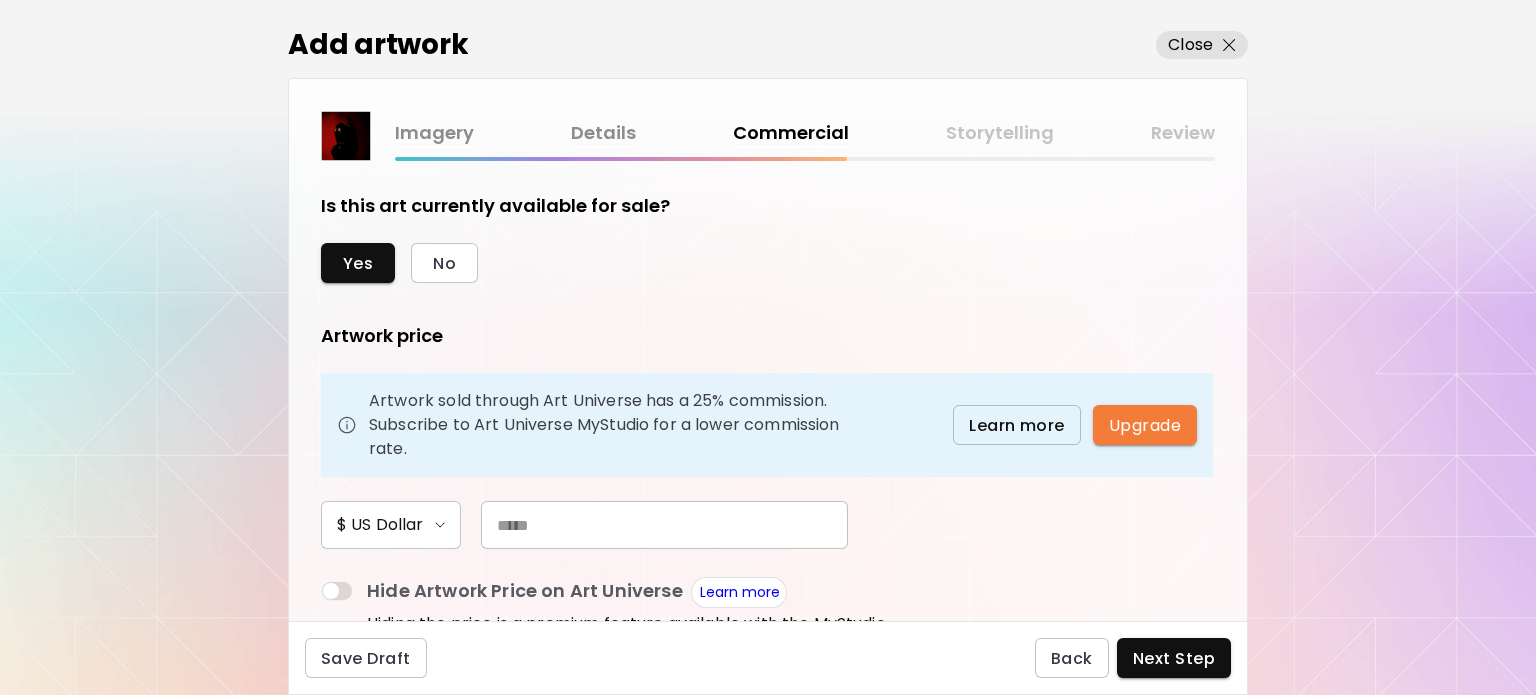 click at bounding box center [664, 525] 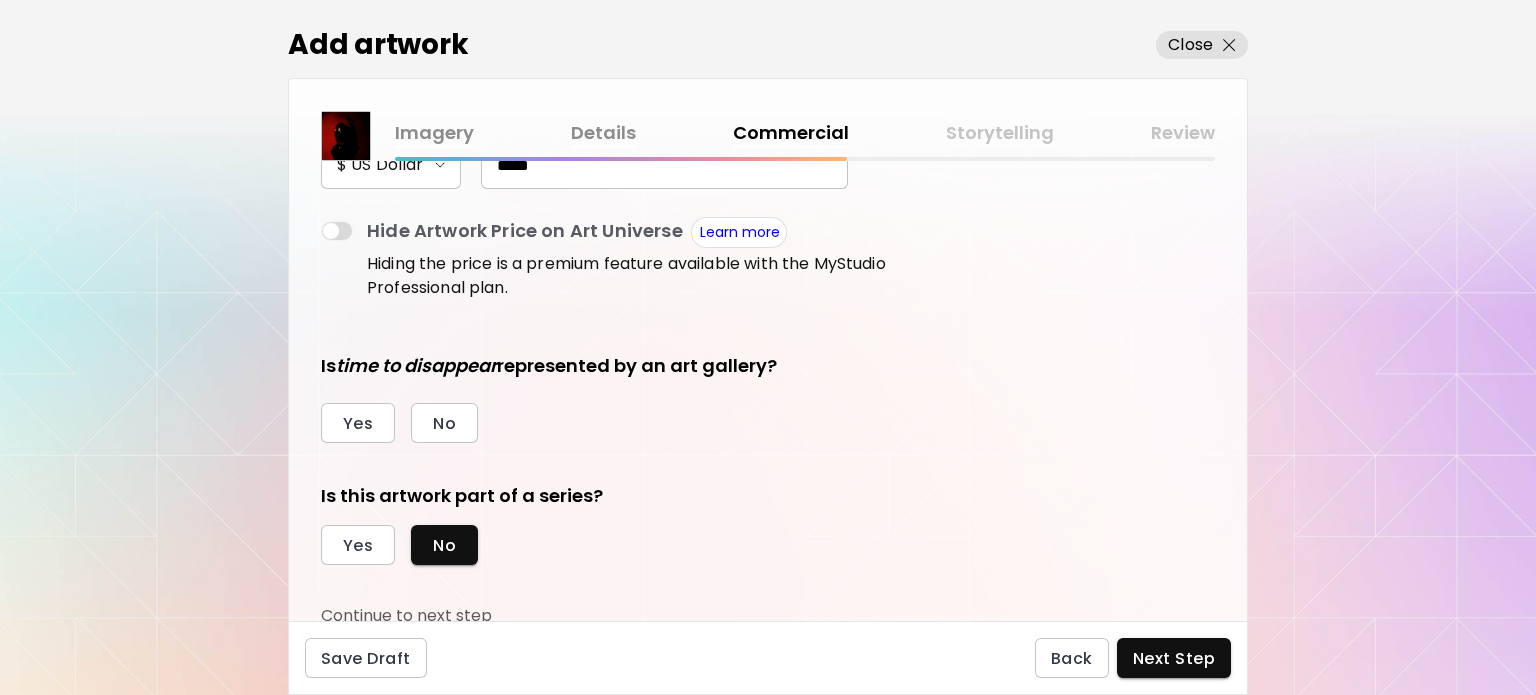 scroll, scrollTop: 364, scrollLeft: 0, axis: vertical 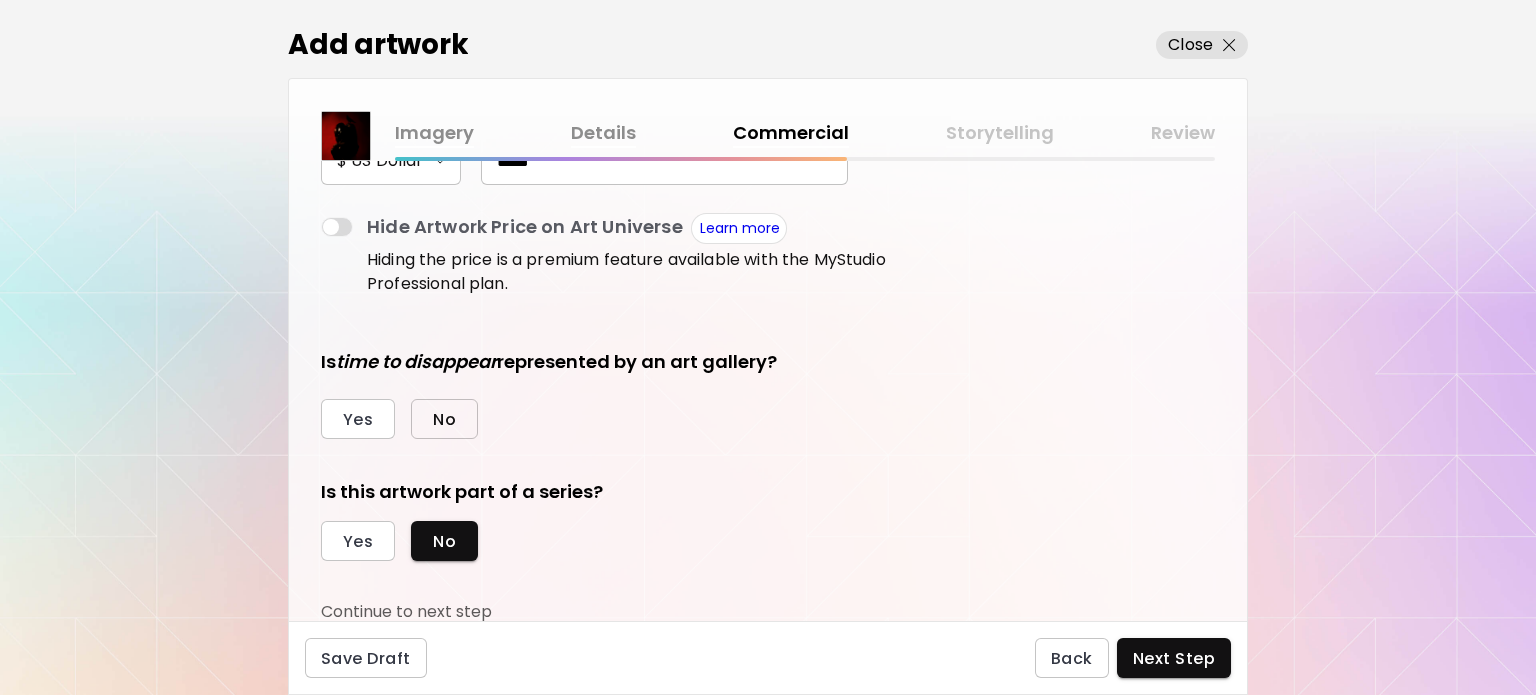type on "*****" 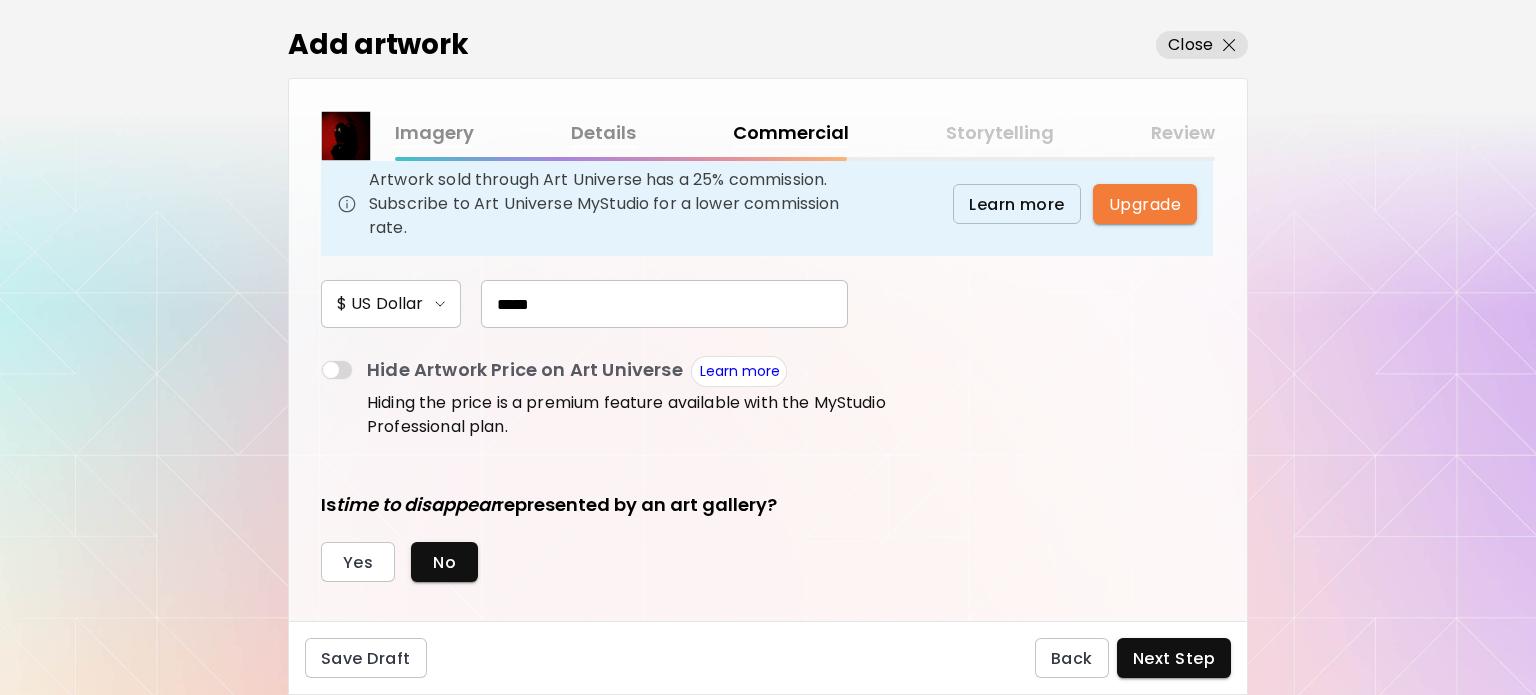 scroll, scrollTop: 307, scrollLeft: 0, axis: vertical 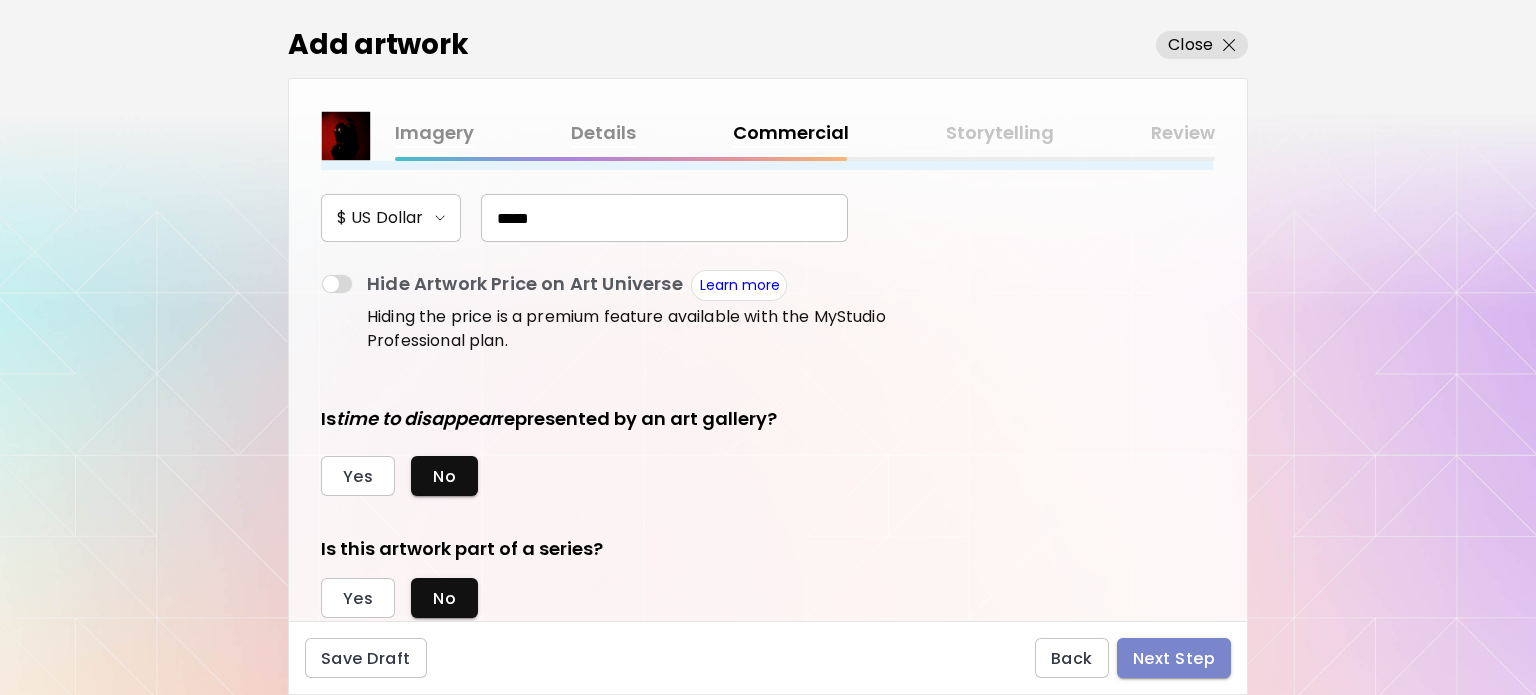 click on "Next Step" at bounding box center (1174, 658) 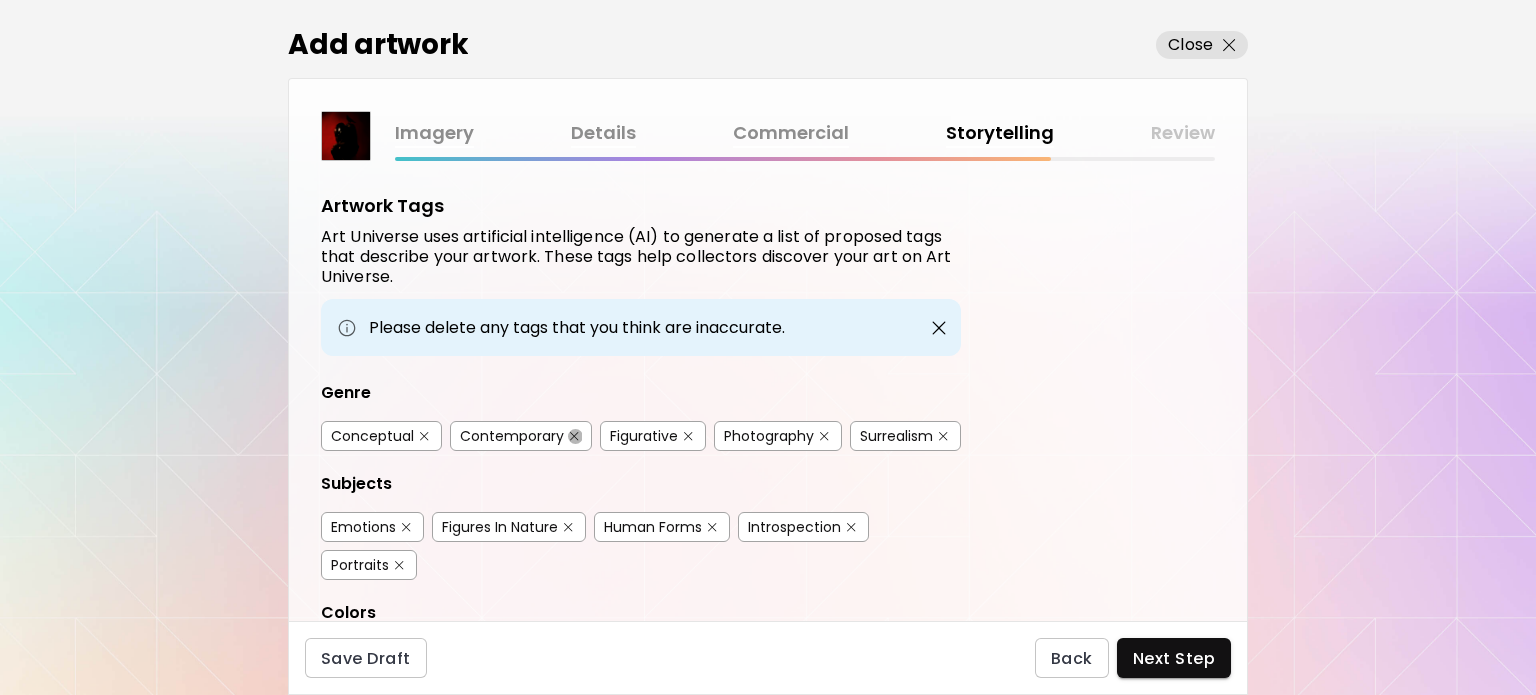 click at bounding box center (574, 436) 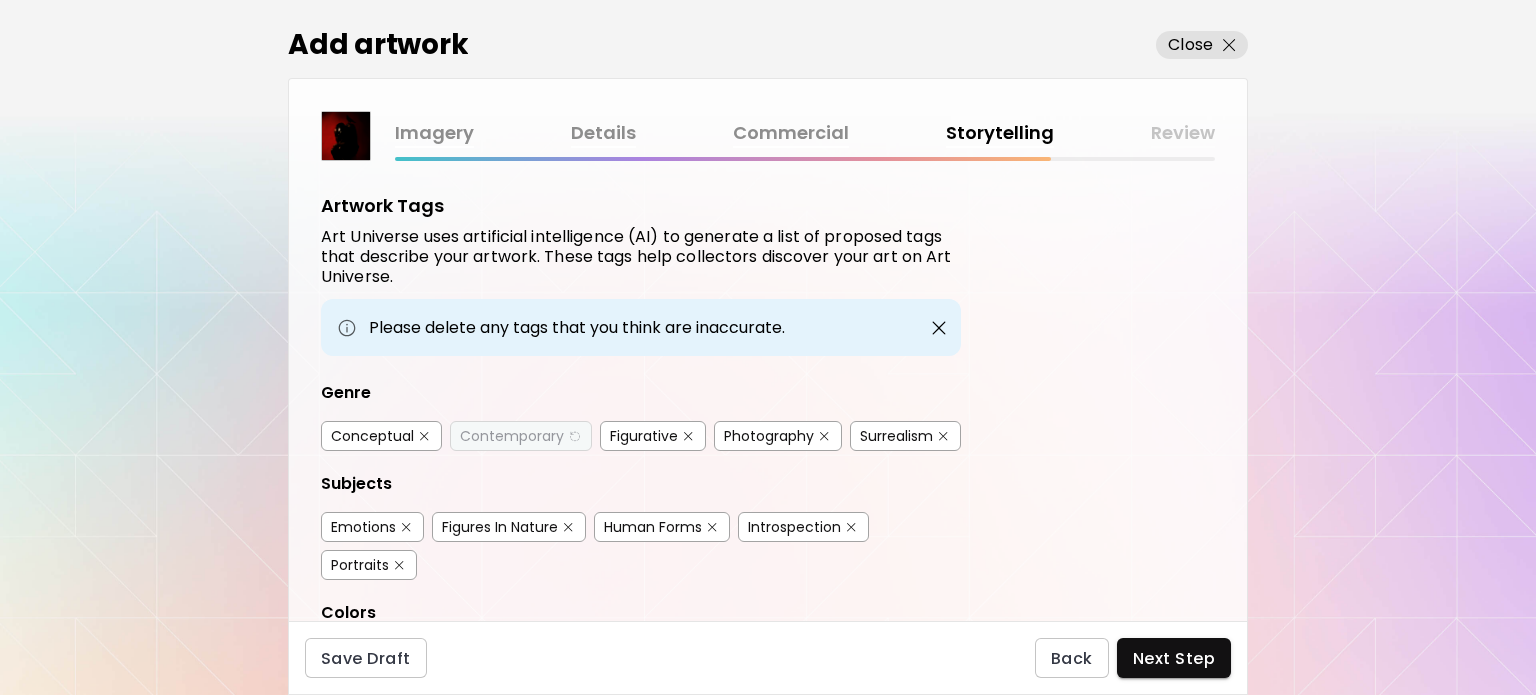 click at bounding box center (688, 436) 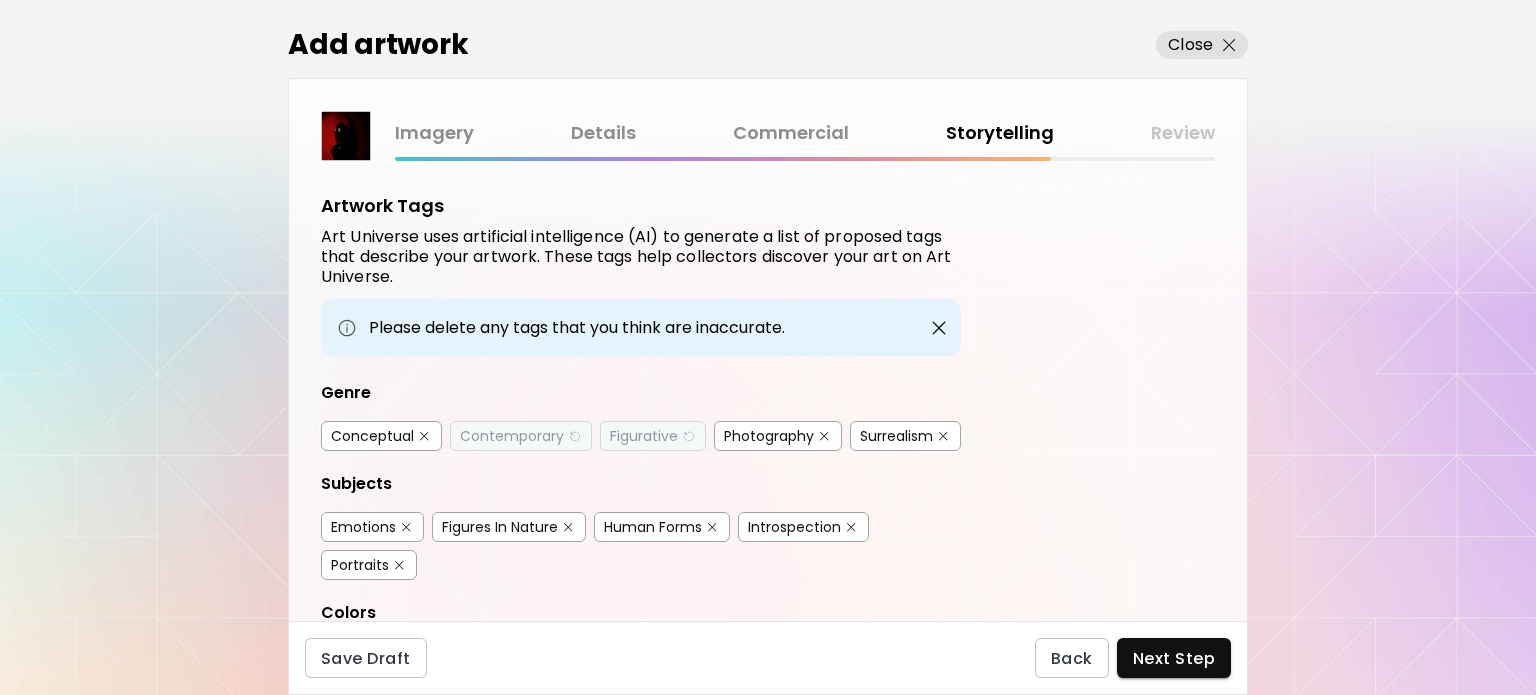 click at bounding box center [824, 436] 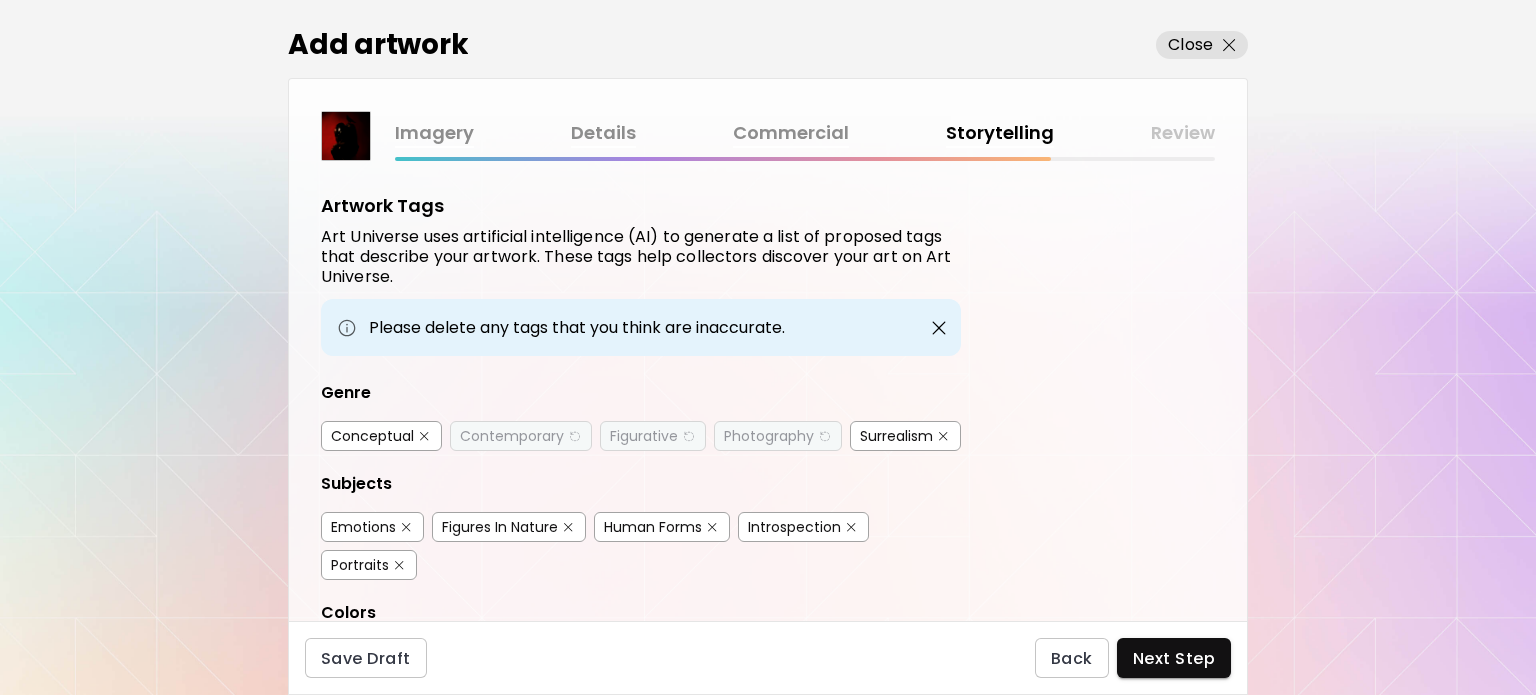 click at bounding box center (712, 527) 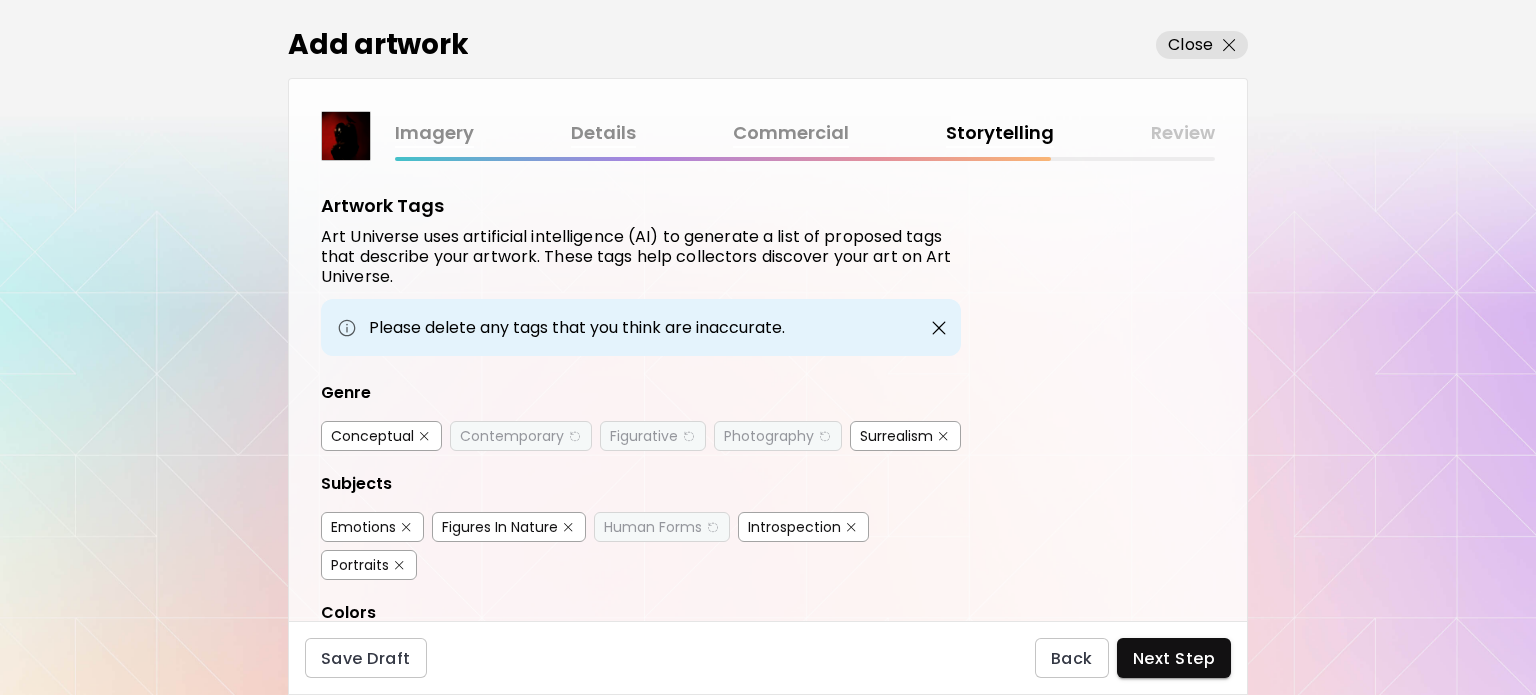 click at bounding box center (568, 527) 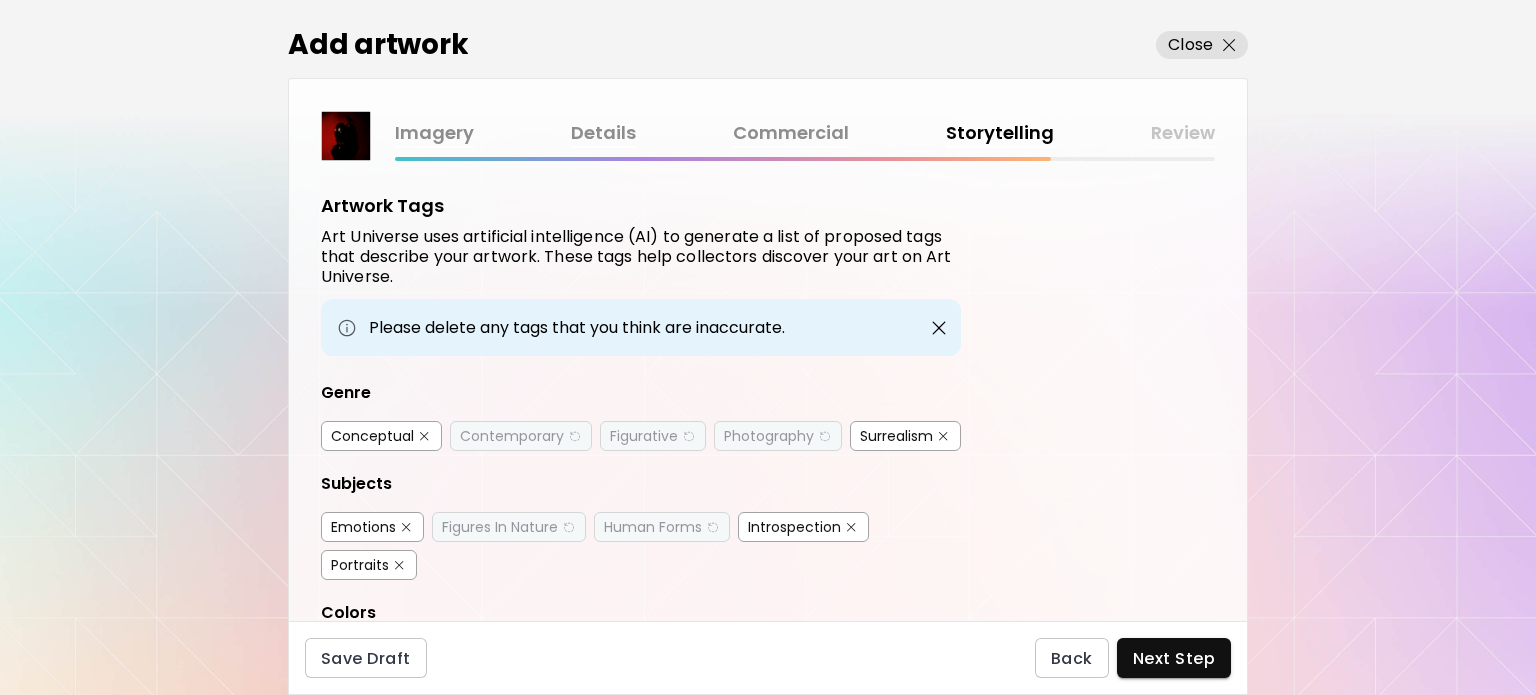 click at bounding box center [406, 527] 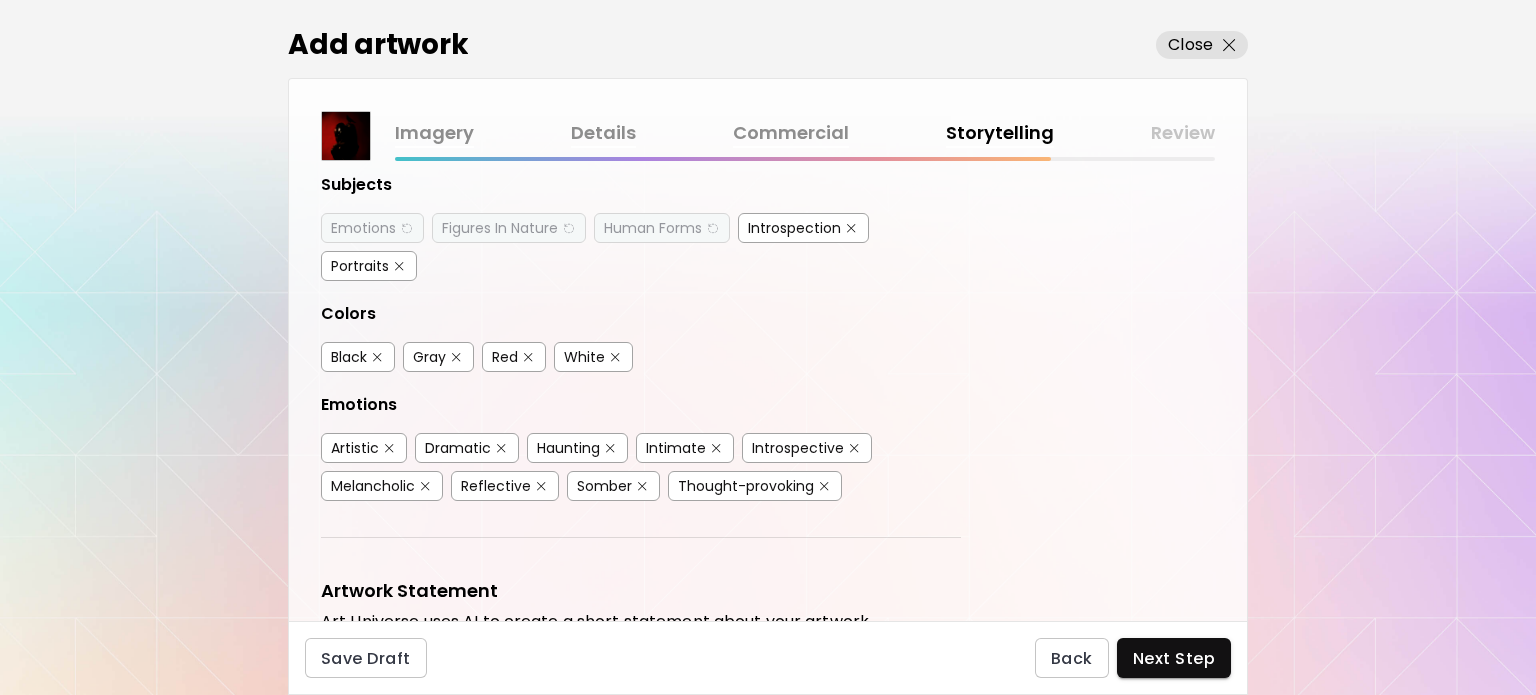 scroll, scrollTop: 301, scrollLeft: 0, axis: vertical 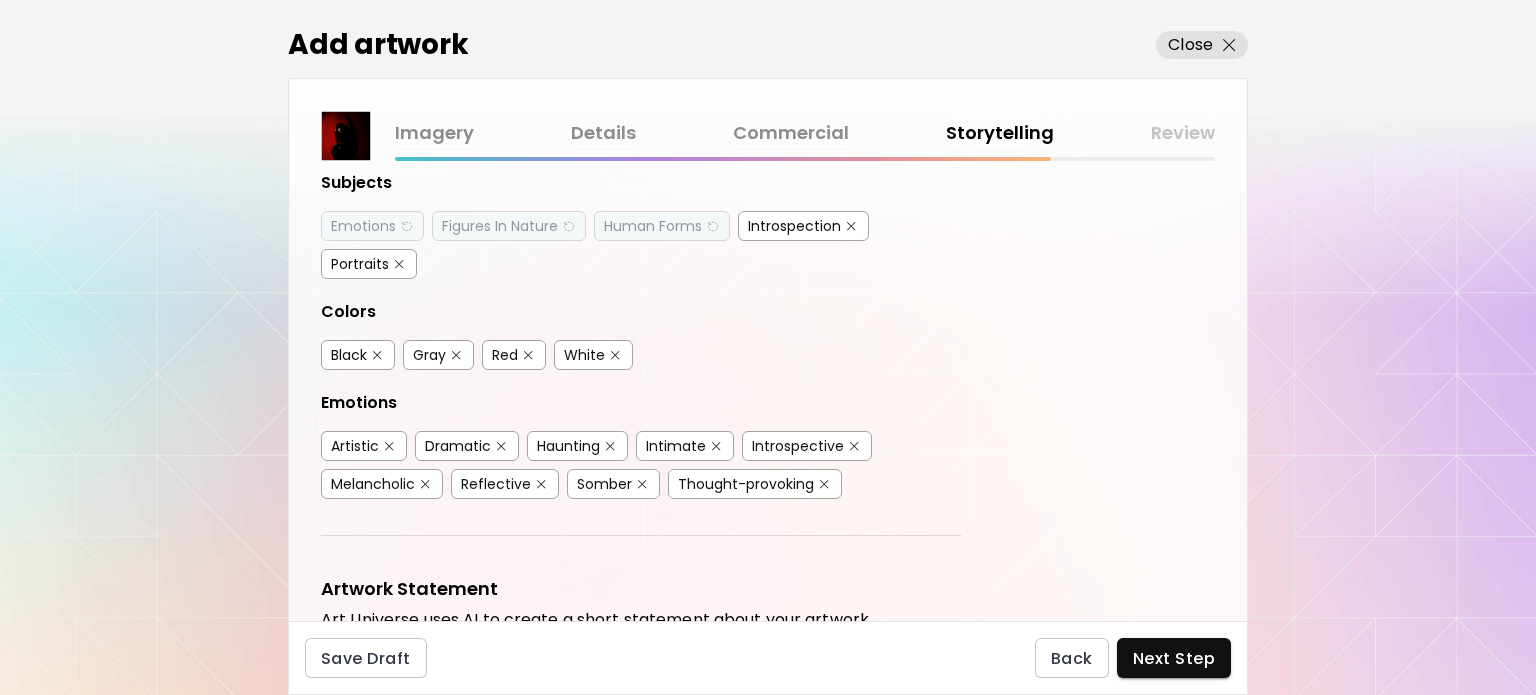 click at bounding box center [642, 484] 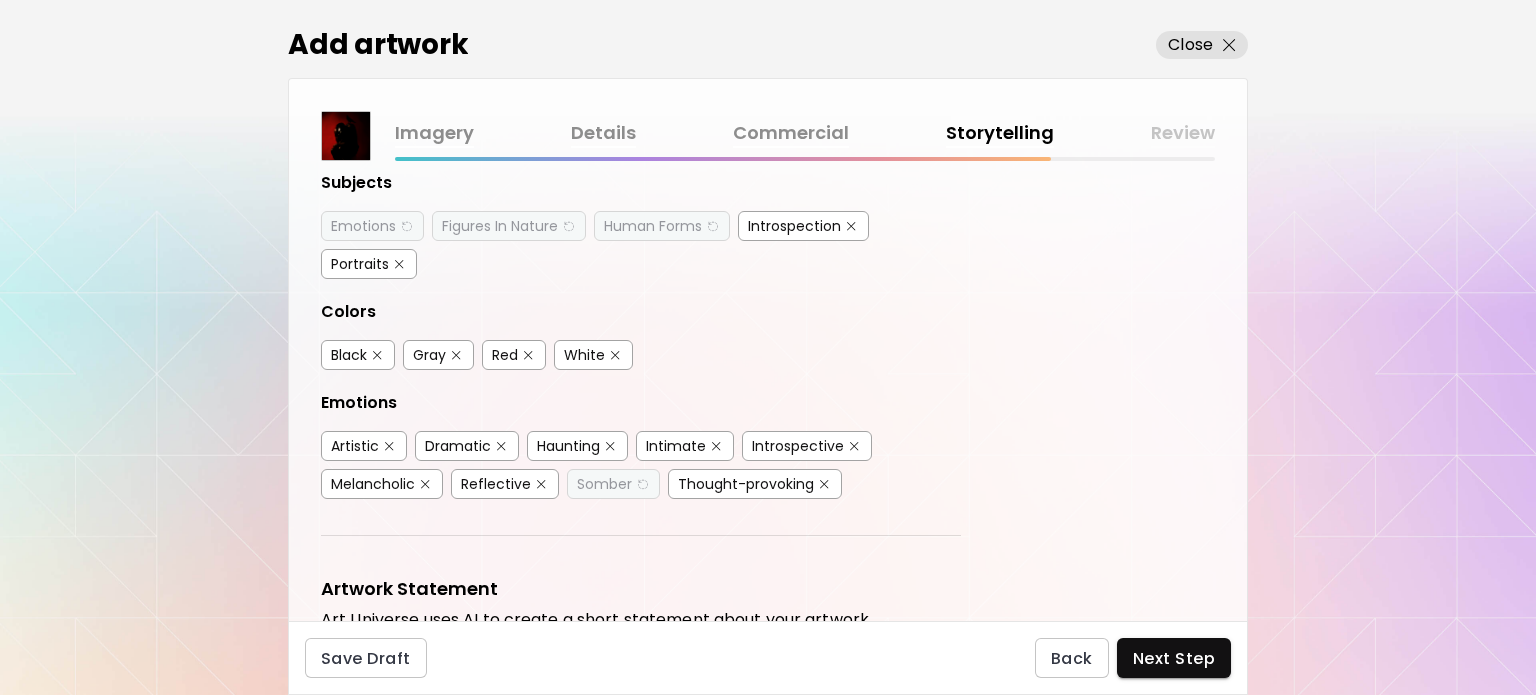 click at bounding box center [541, 484] 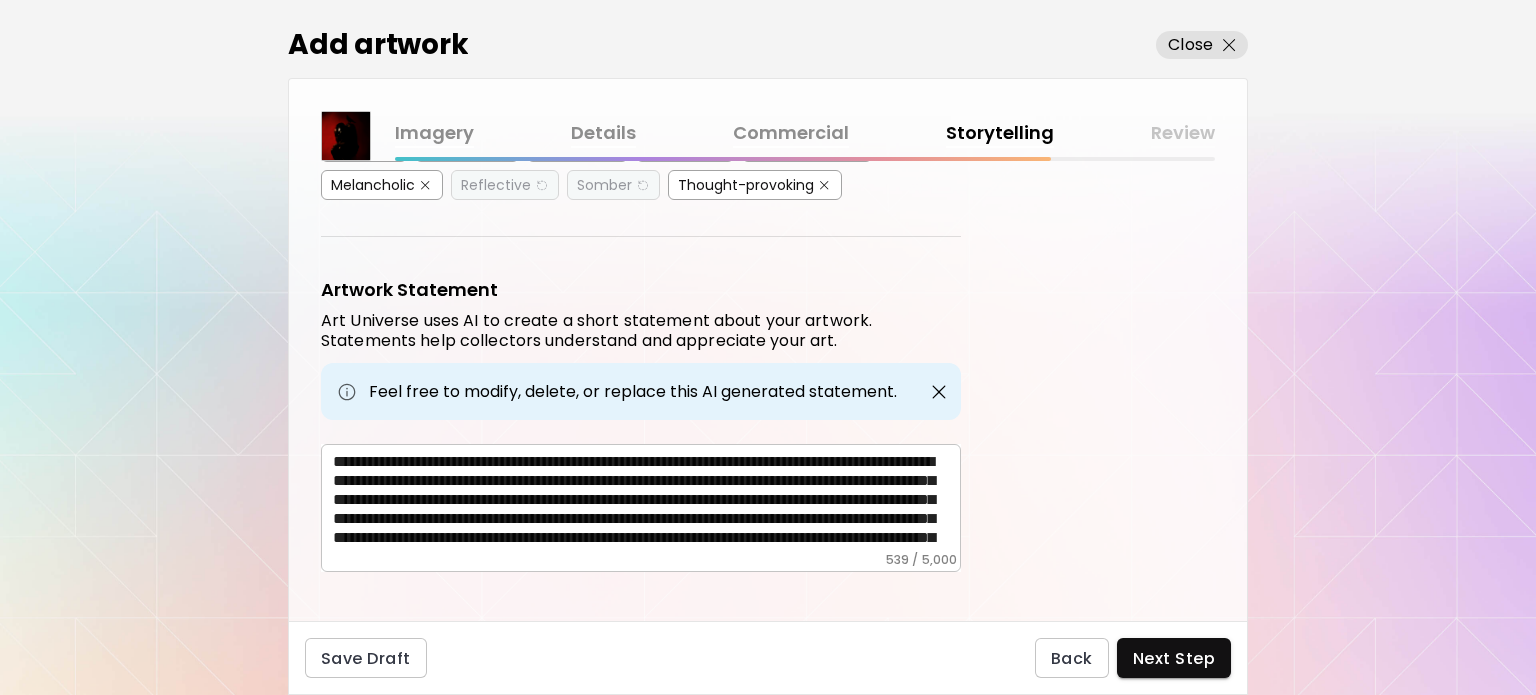 scroll, scrollTop: 613, scrollLeft: 0, axis: vertical 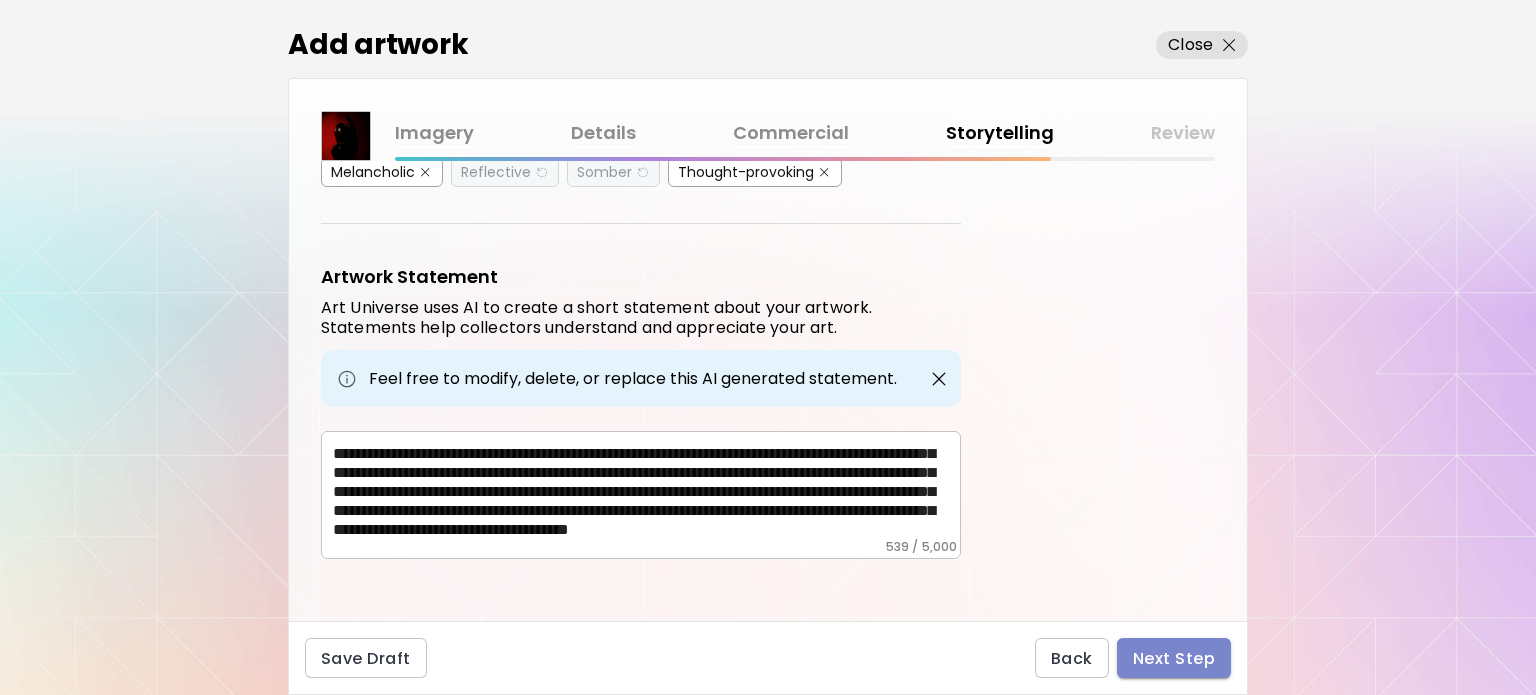 click on "Next Step" at bounding box center (1174, 658) 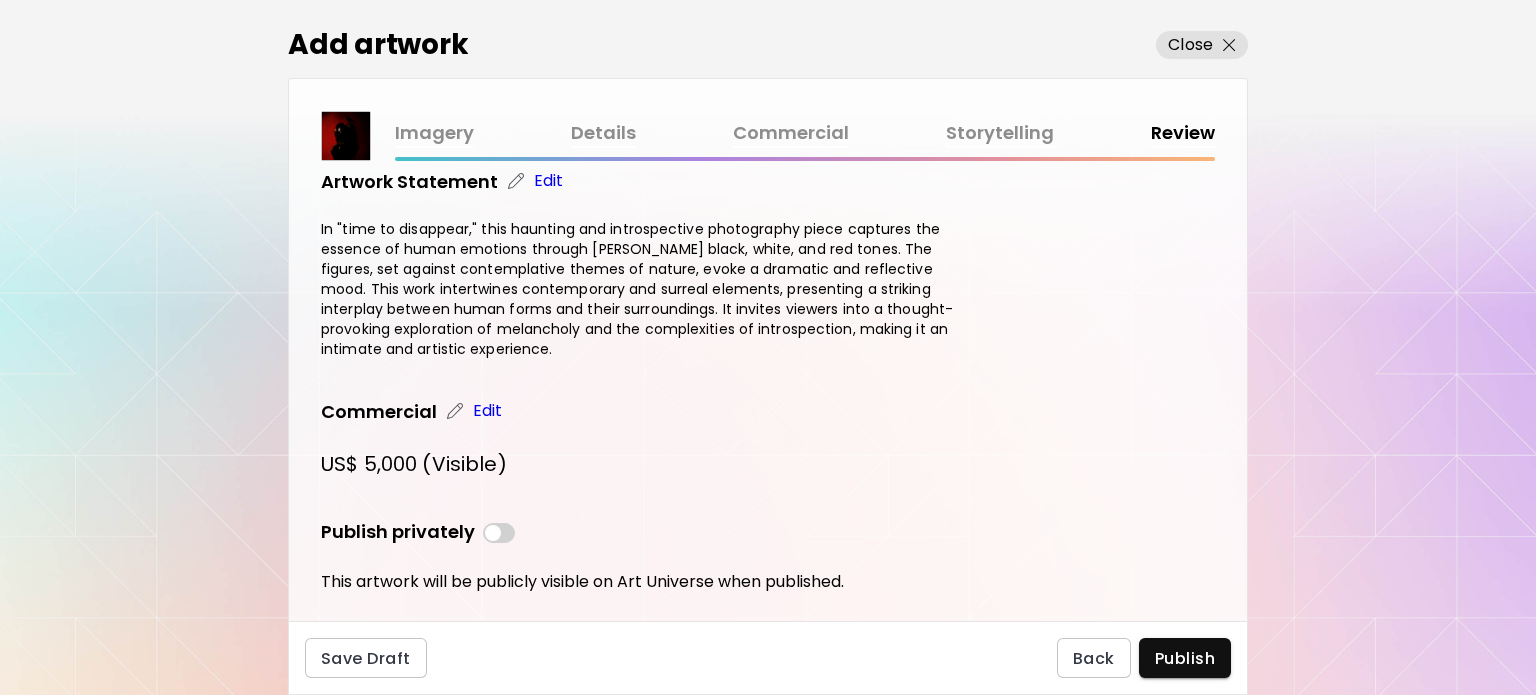 scroll, scrollTop: 585, scrollLeft: 0, axis: vertical 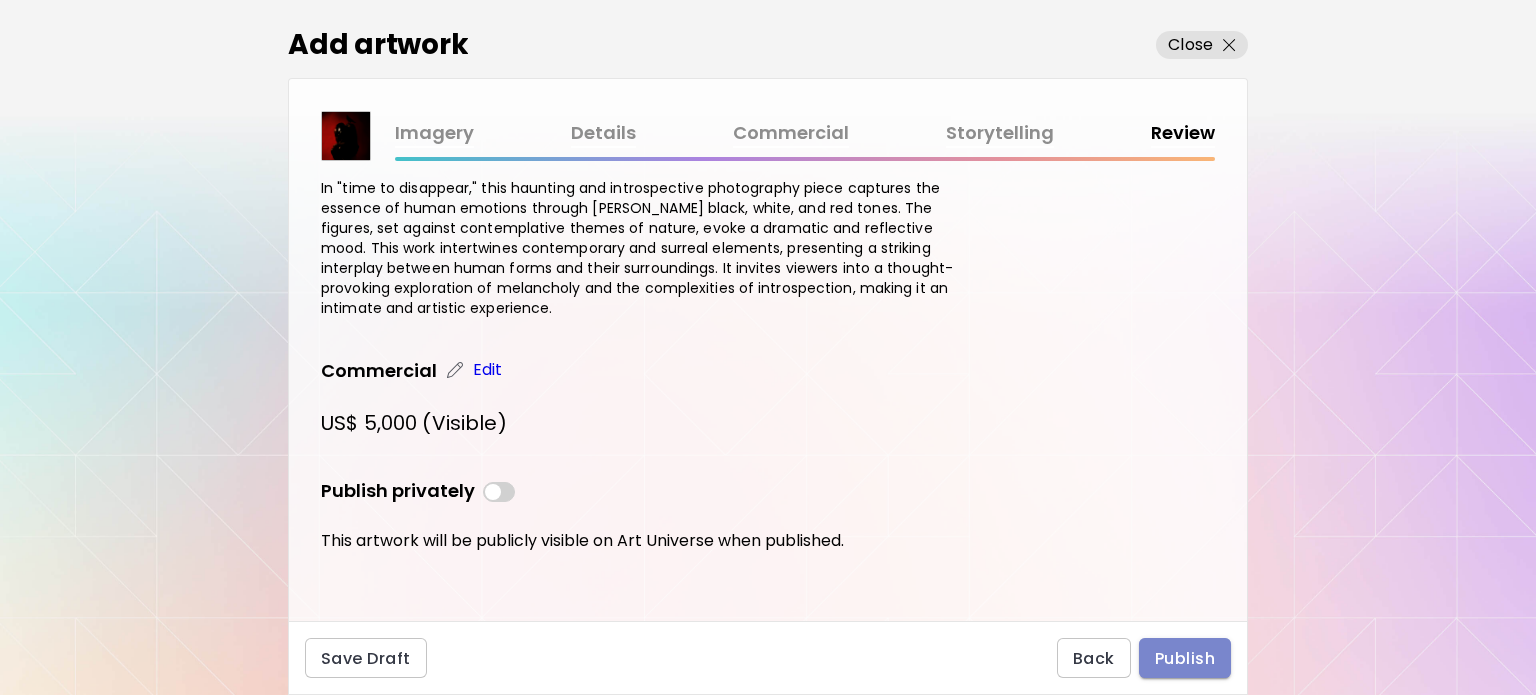 click on "Publish" at bounding box center [1185, 658] 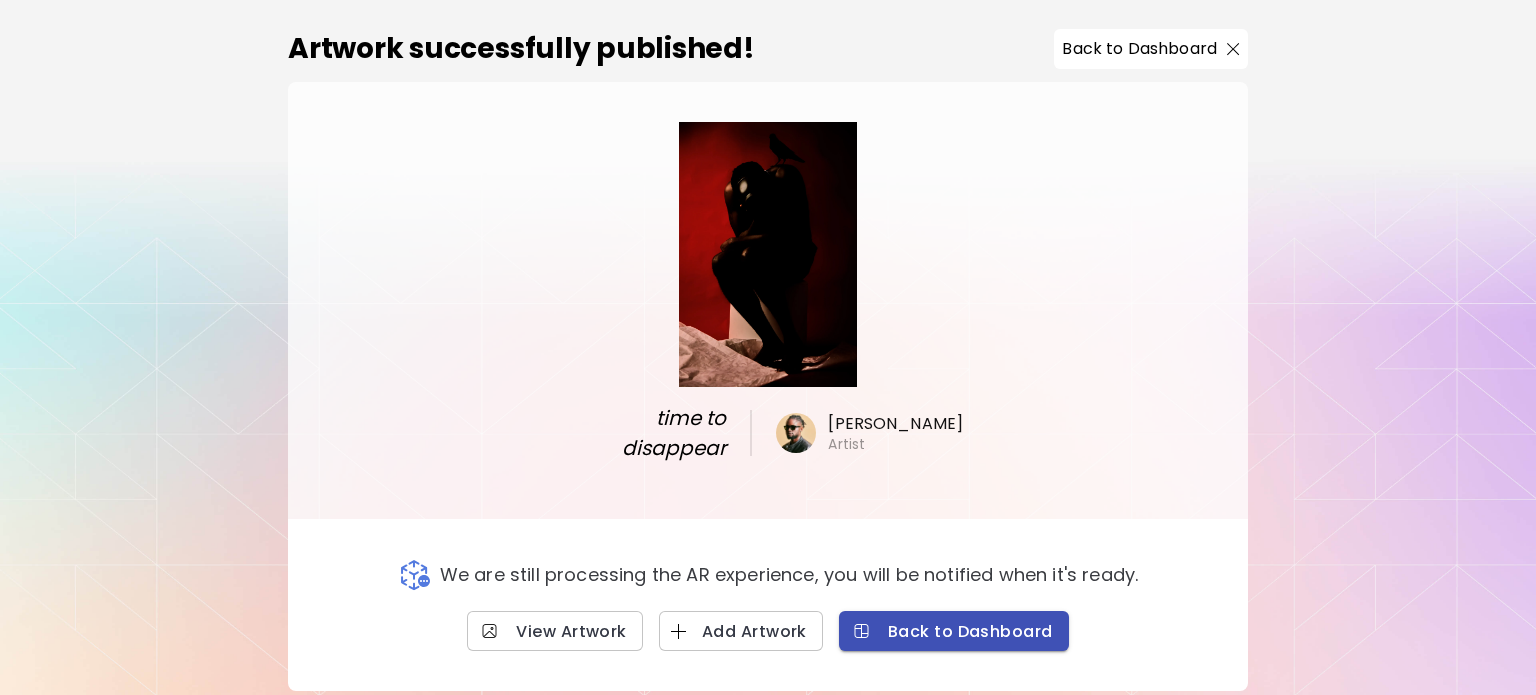 click on "Back to Dashboard" at bounding box center (954, 631) 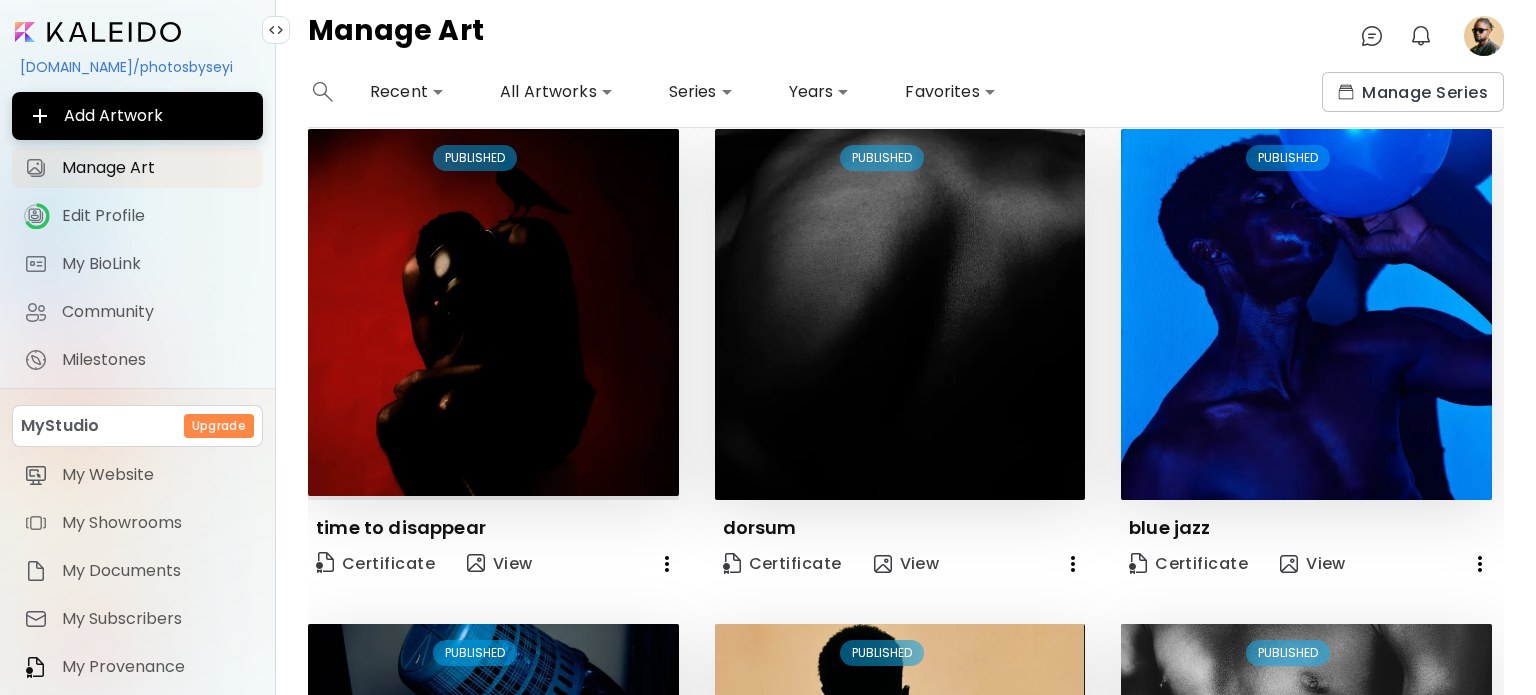 scroll, scrollTop: 0, scrollLeft: 0, axis: both 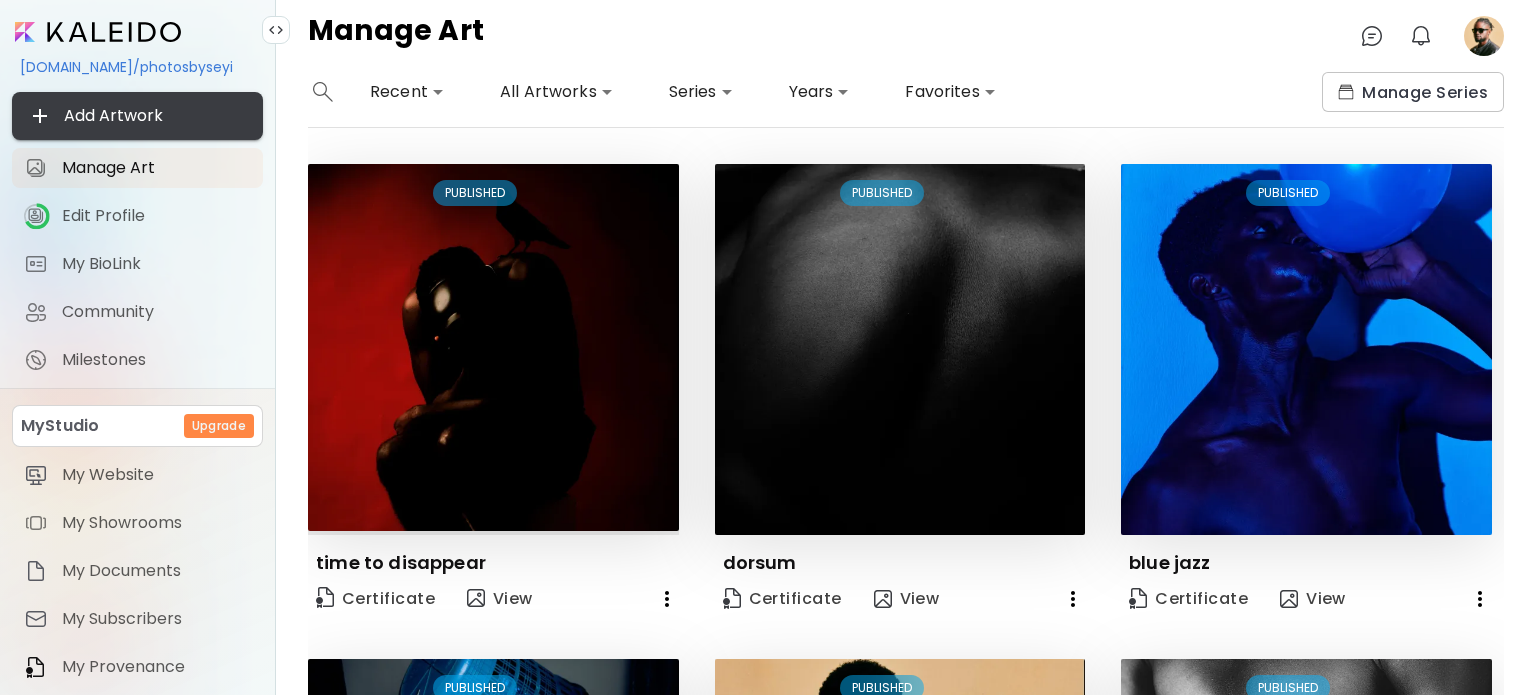 click on "Add Artwork" at bounding box center (137, 116) 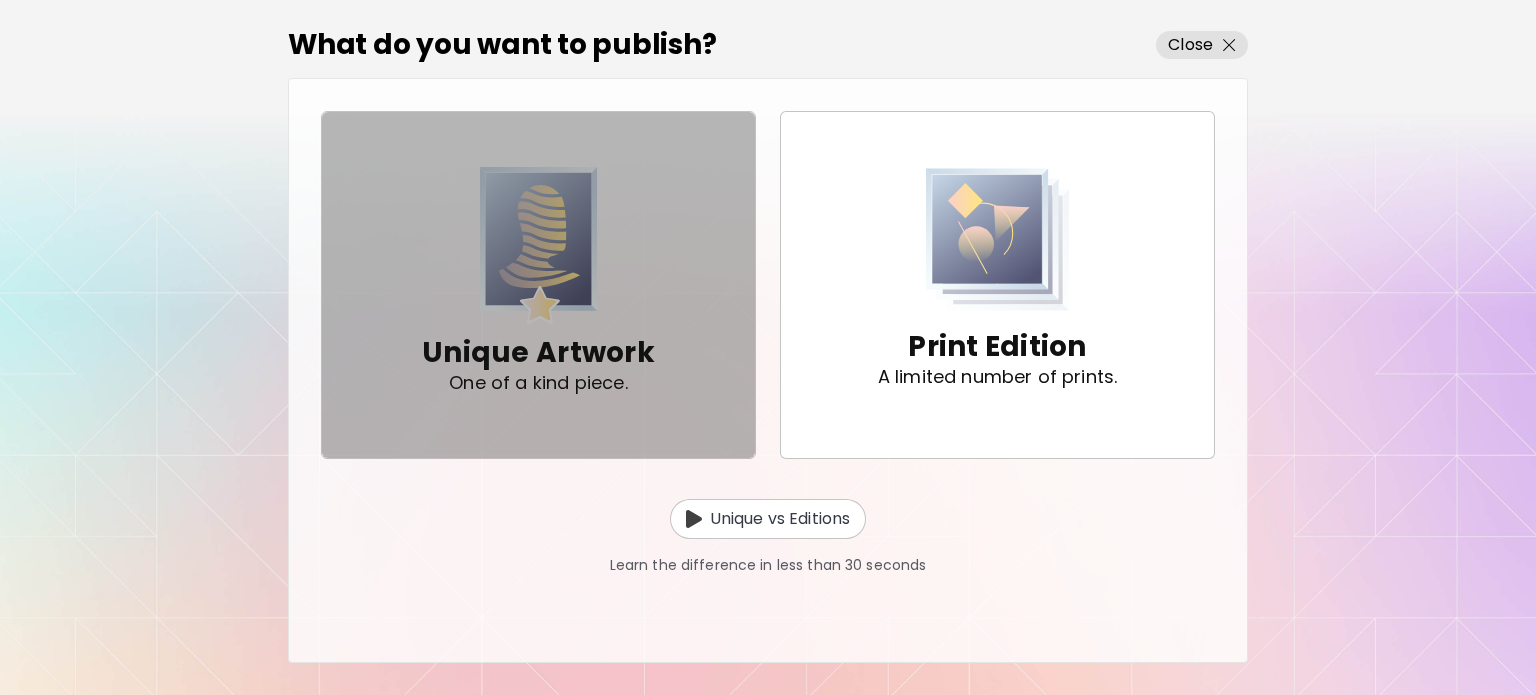 click at bounding box center [539, 245] 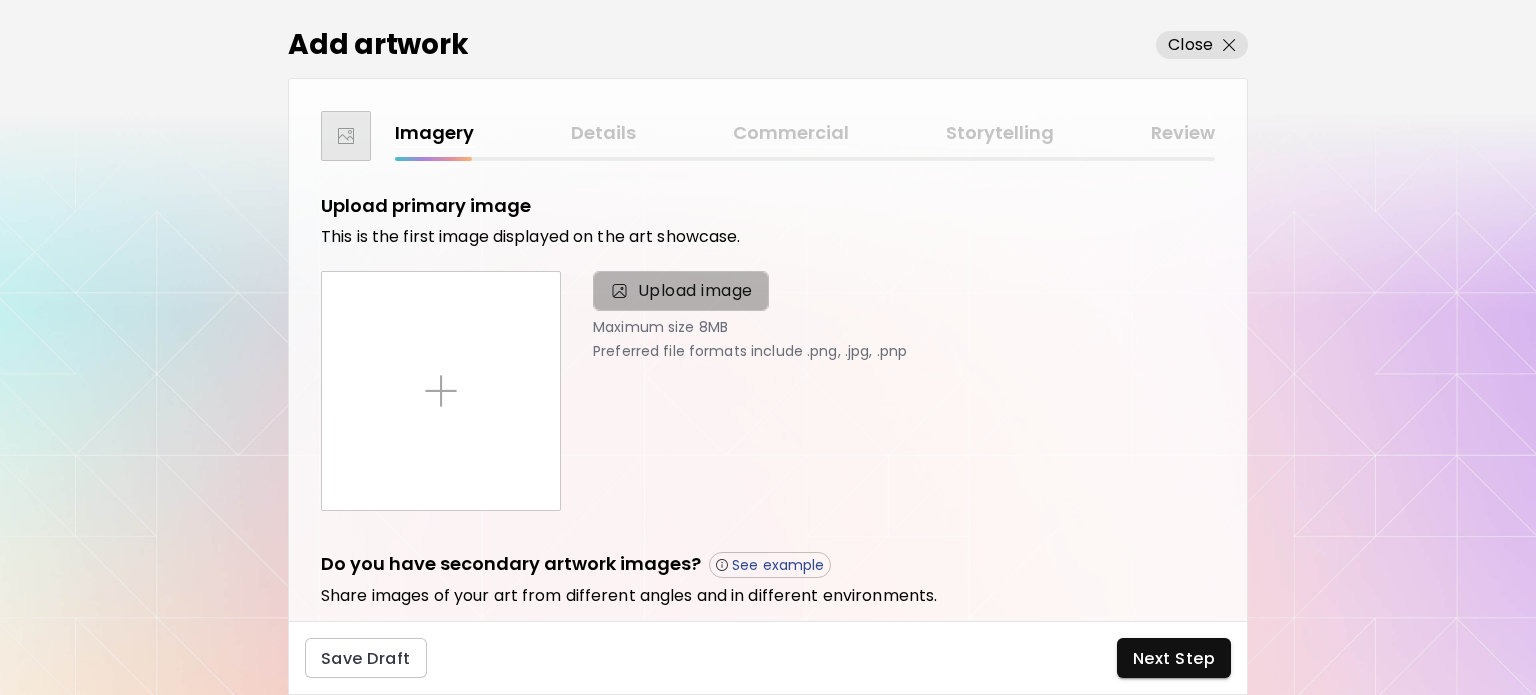 click on "Upload image" at bounding box center [695, 291] 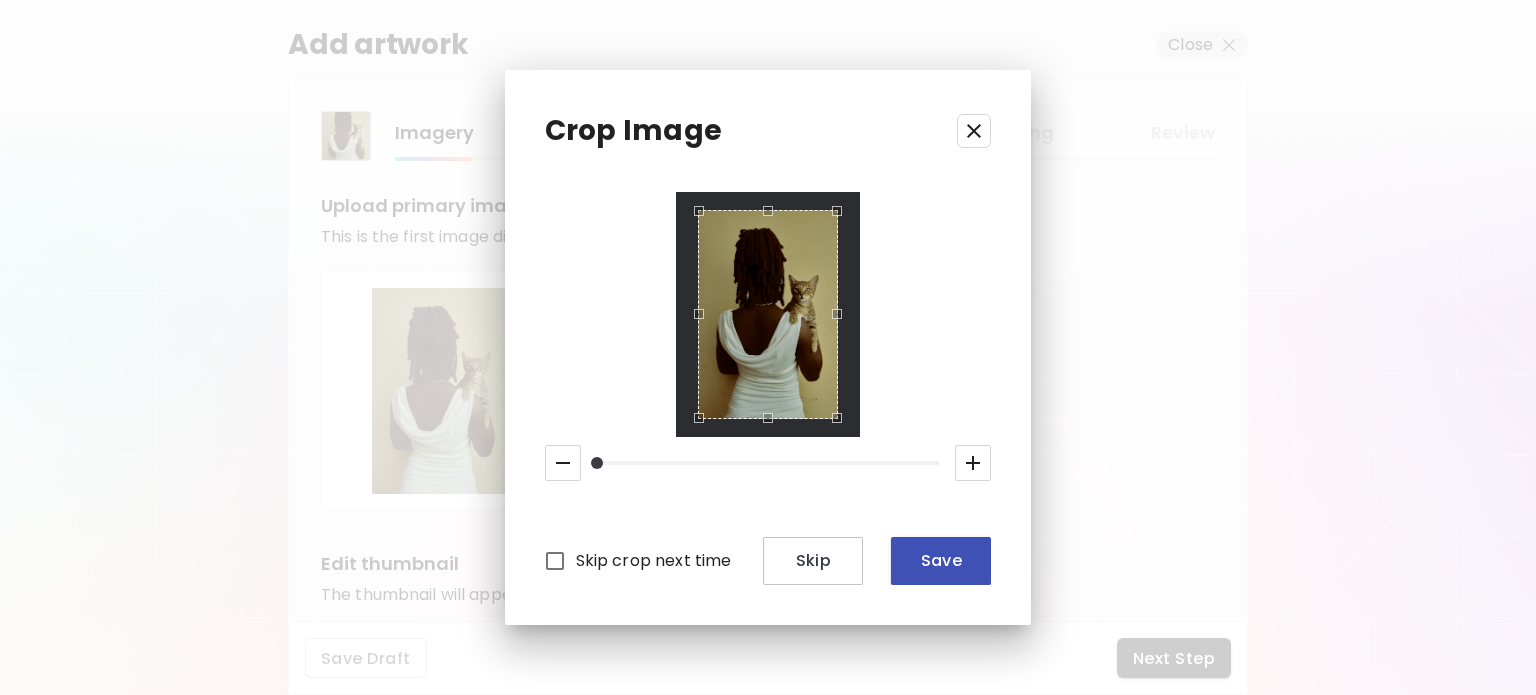 click on "Save" at bounding box center (941, 560) 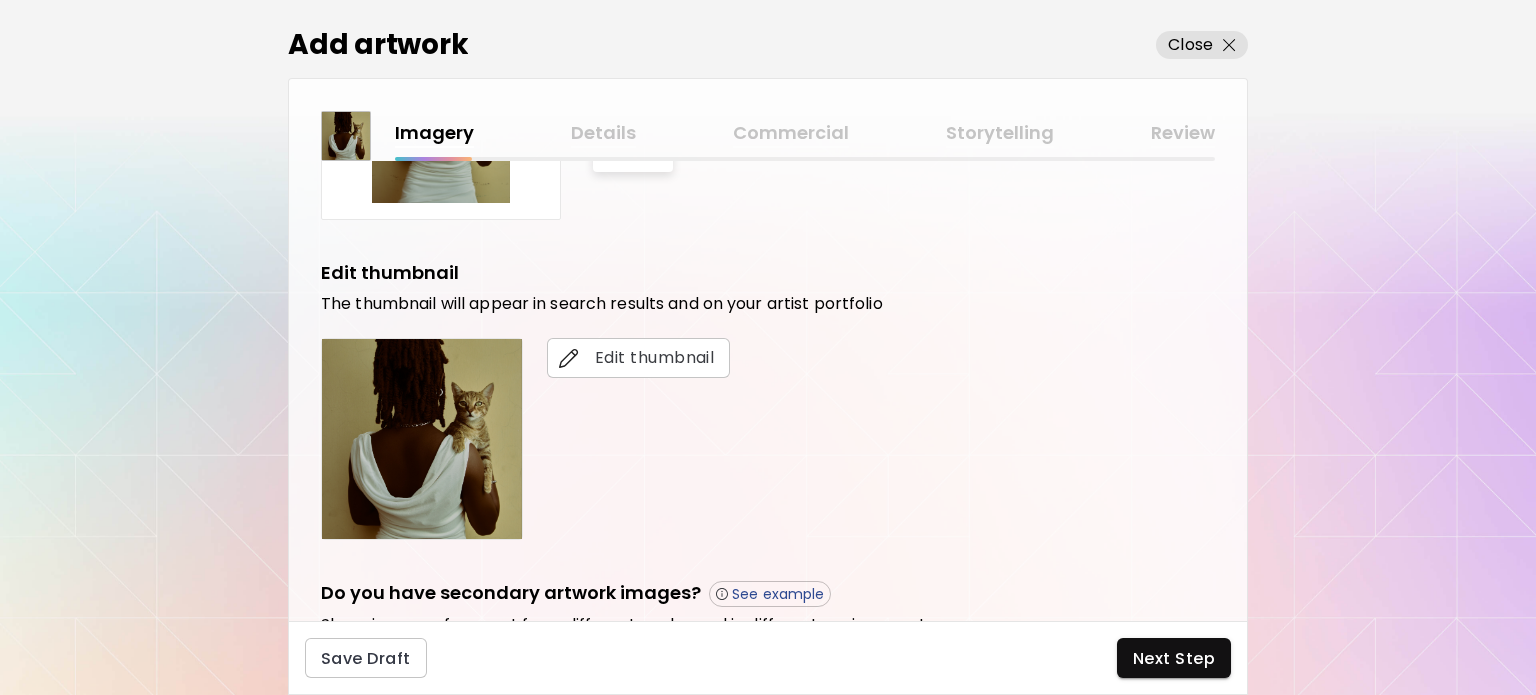 scroll, scrollTop: 332, scrollLeft: 0, axis: vertical 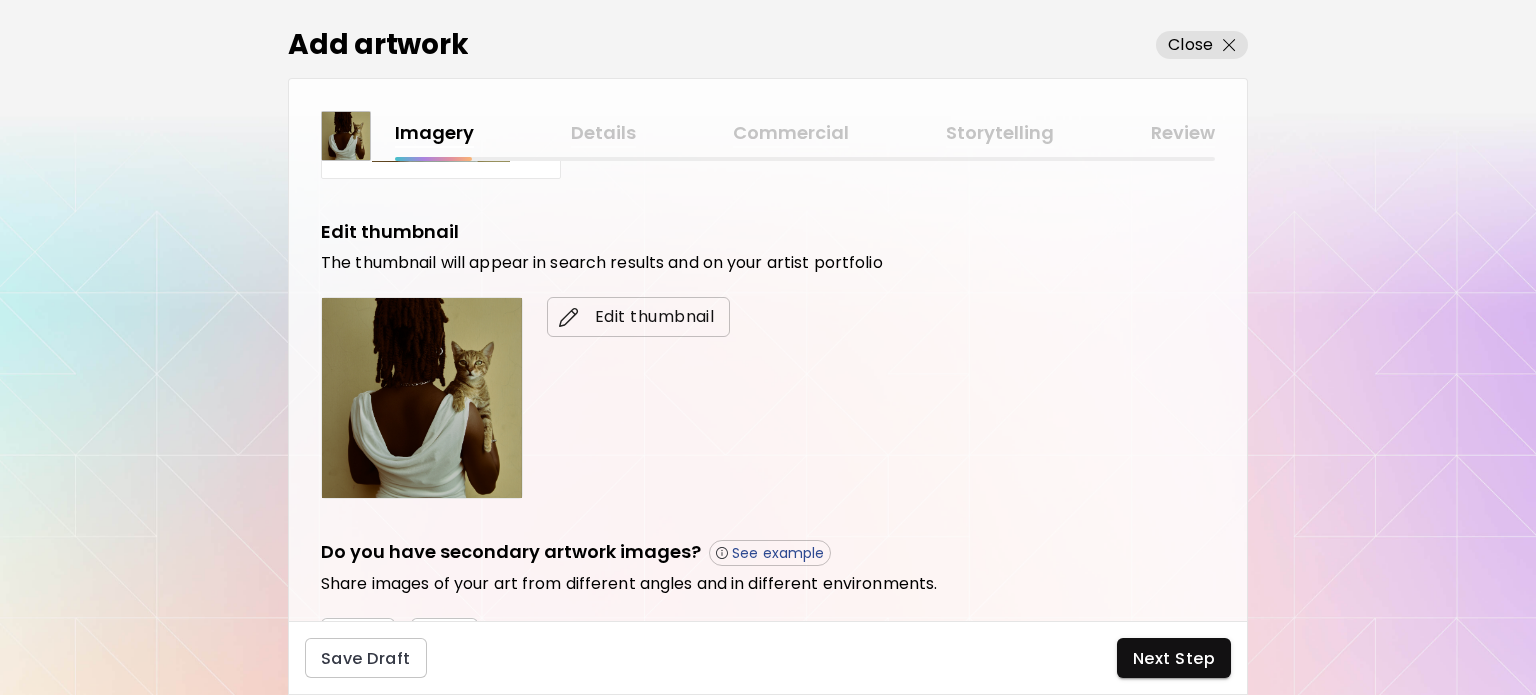 click on "Edit thumbnail" at bounding box center (638, 317) 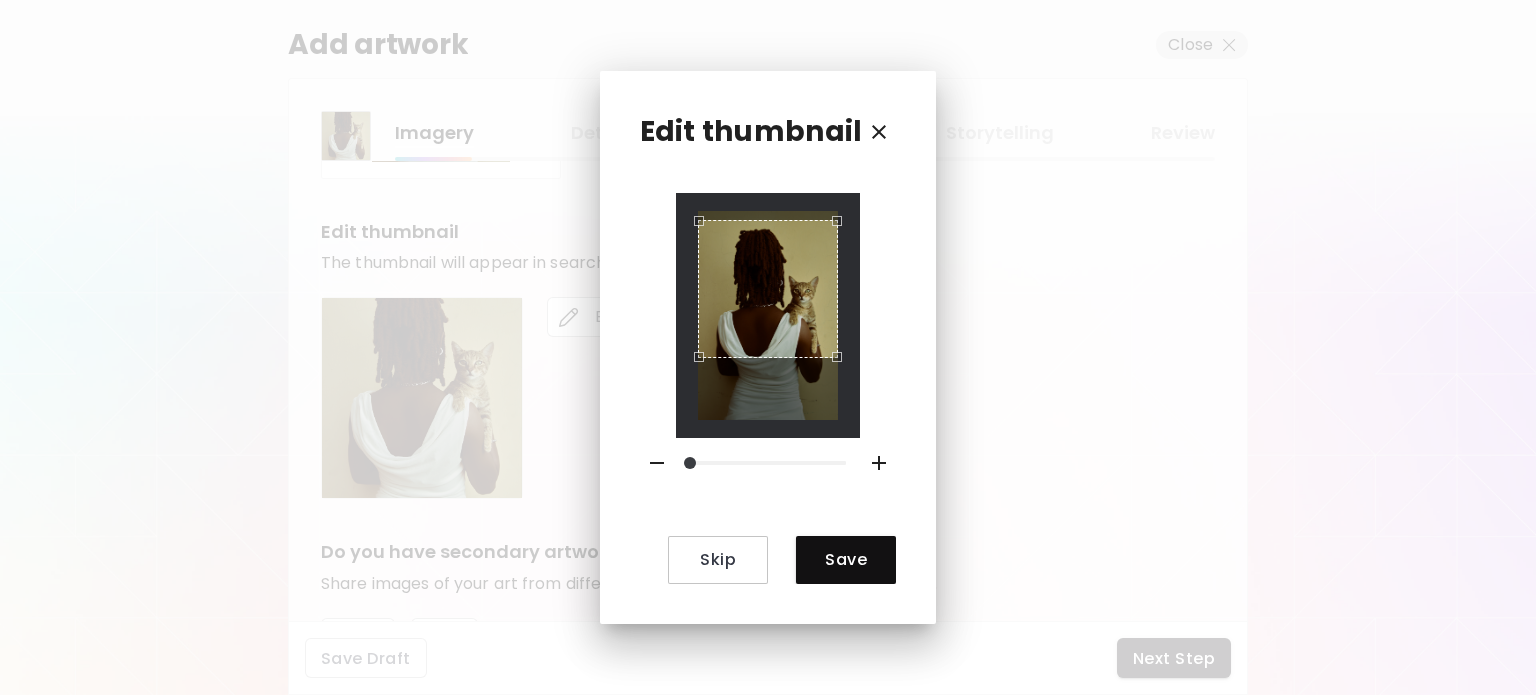 click at bounding box center [767, 289] 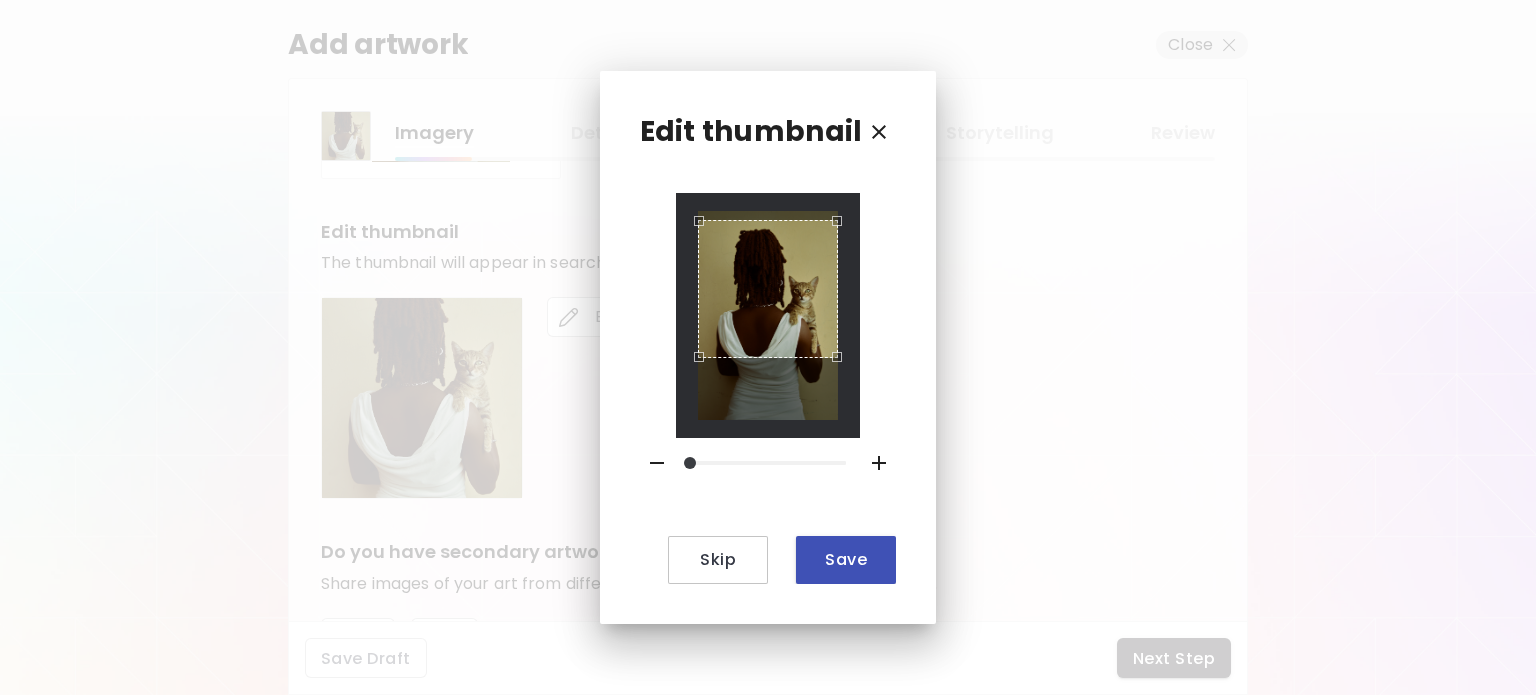 click on "Save" at bounding box center [846, 560] 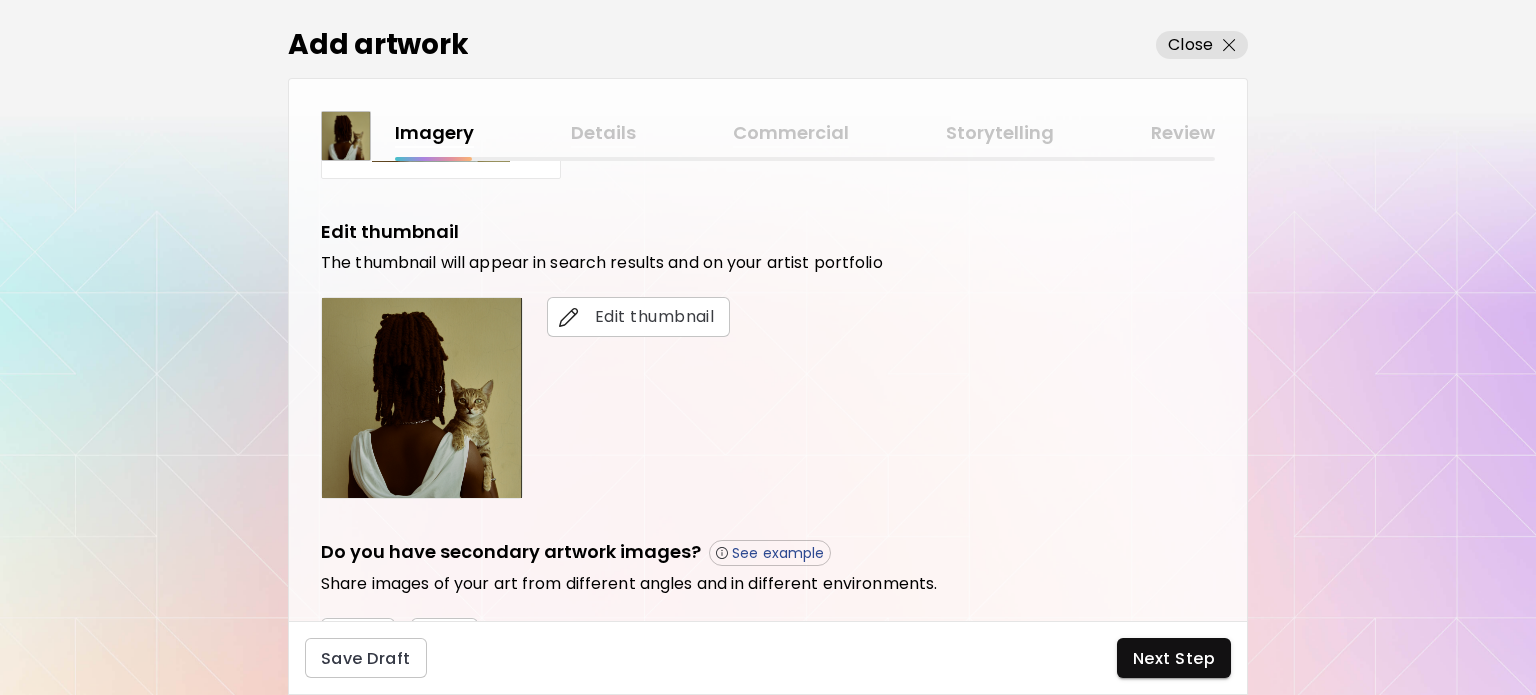 drag, startPoint x: 1249, startPoint y: 381, endPoint x: 1244, endPoint y: 448, distance: 67.18631 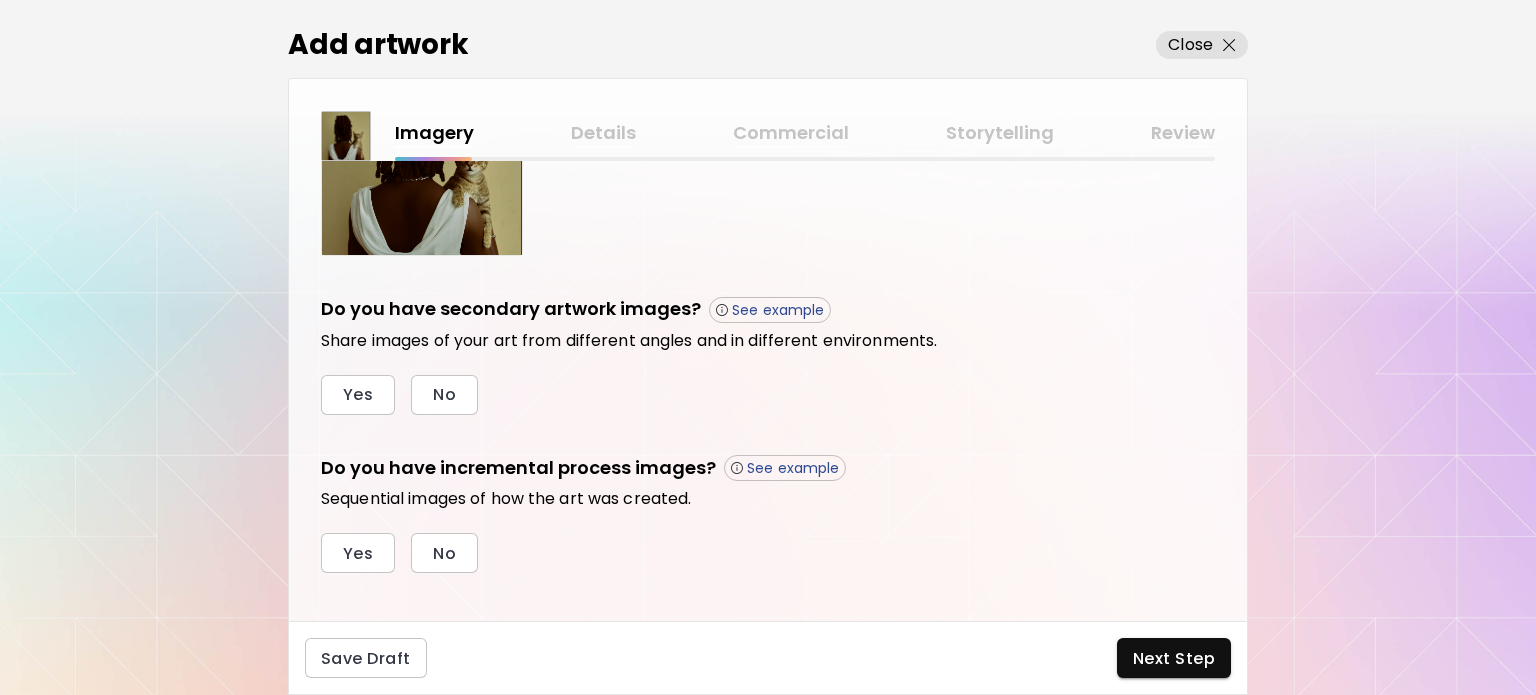 scroll, scrollTop: 581, scrollLeft: 0, axis: vertical 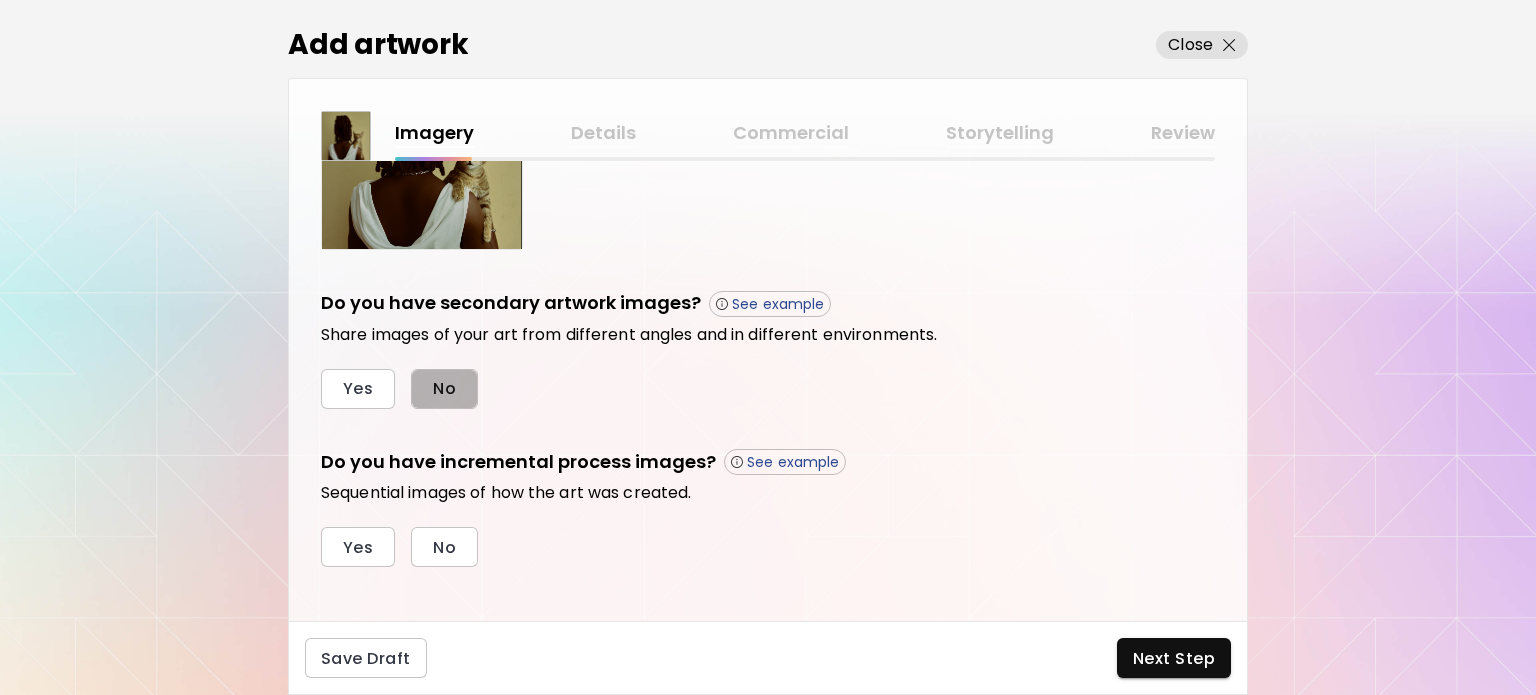 click on "No" at bounding box center [444, 389] 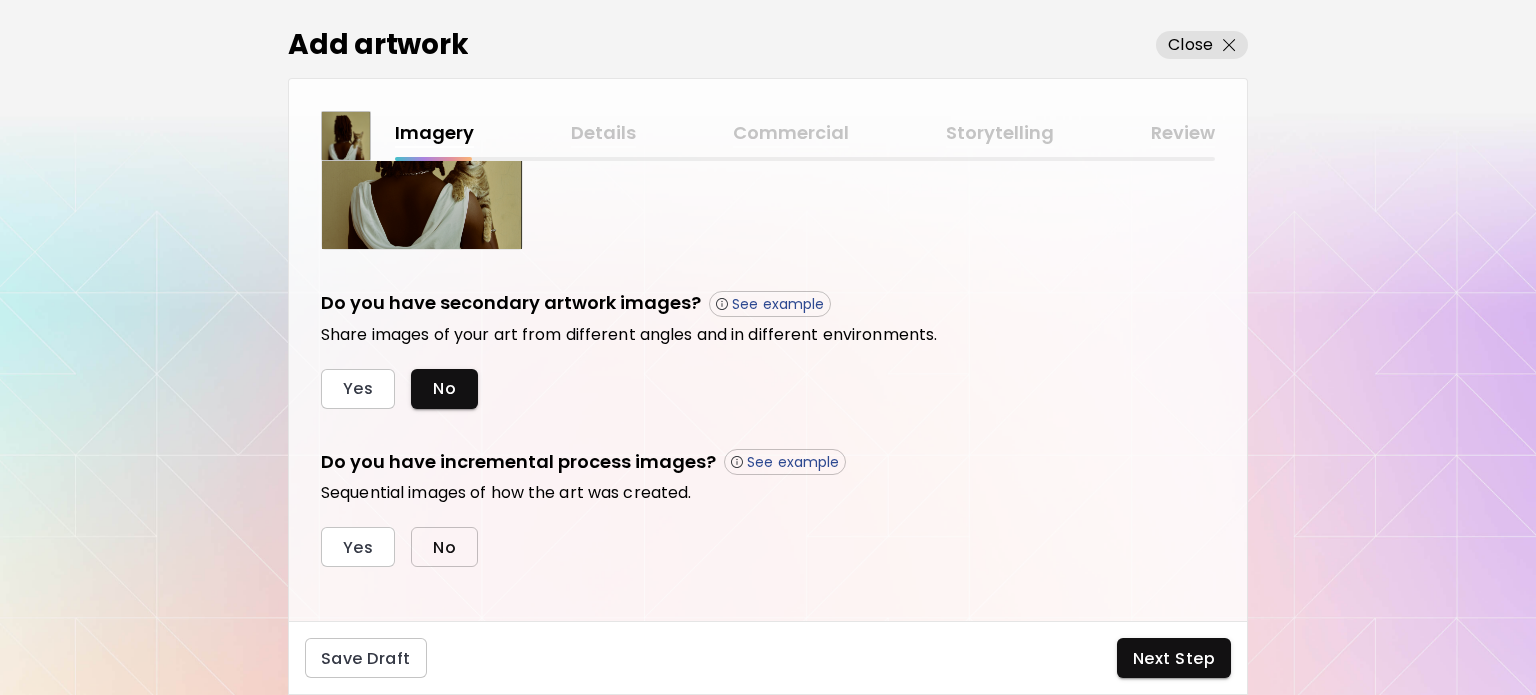 click on "No" at bounding box center (444, 547) 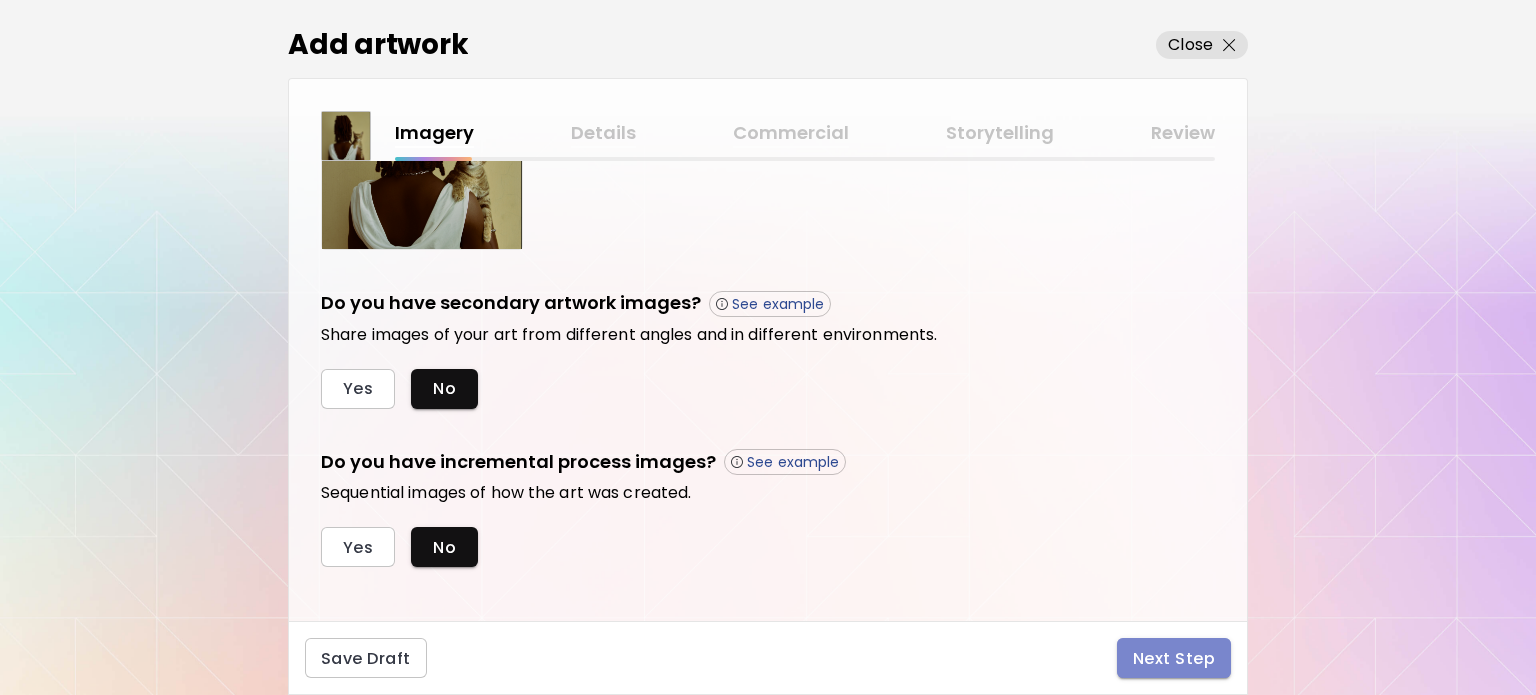 click on "Next Step" at bounding box center [1174, 658] 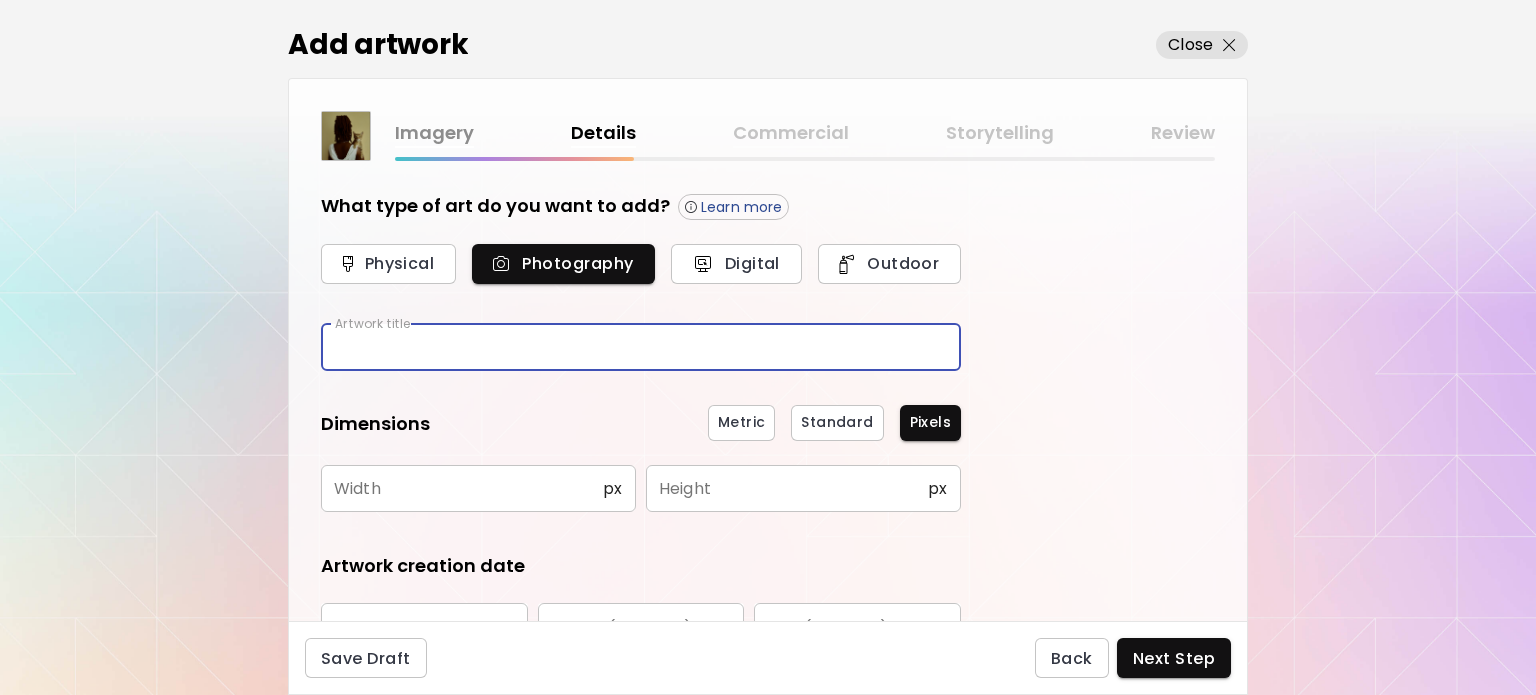 click at bounding box center (641, 347) 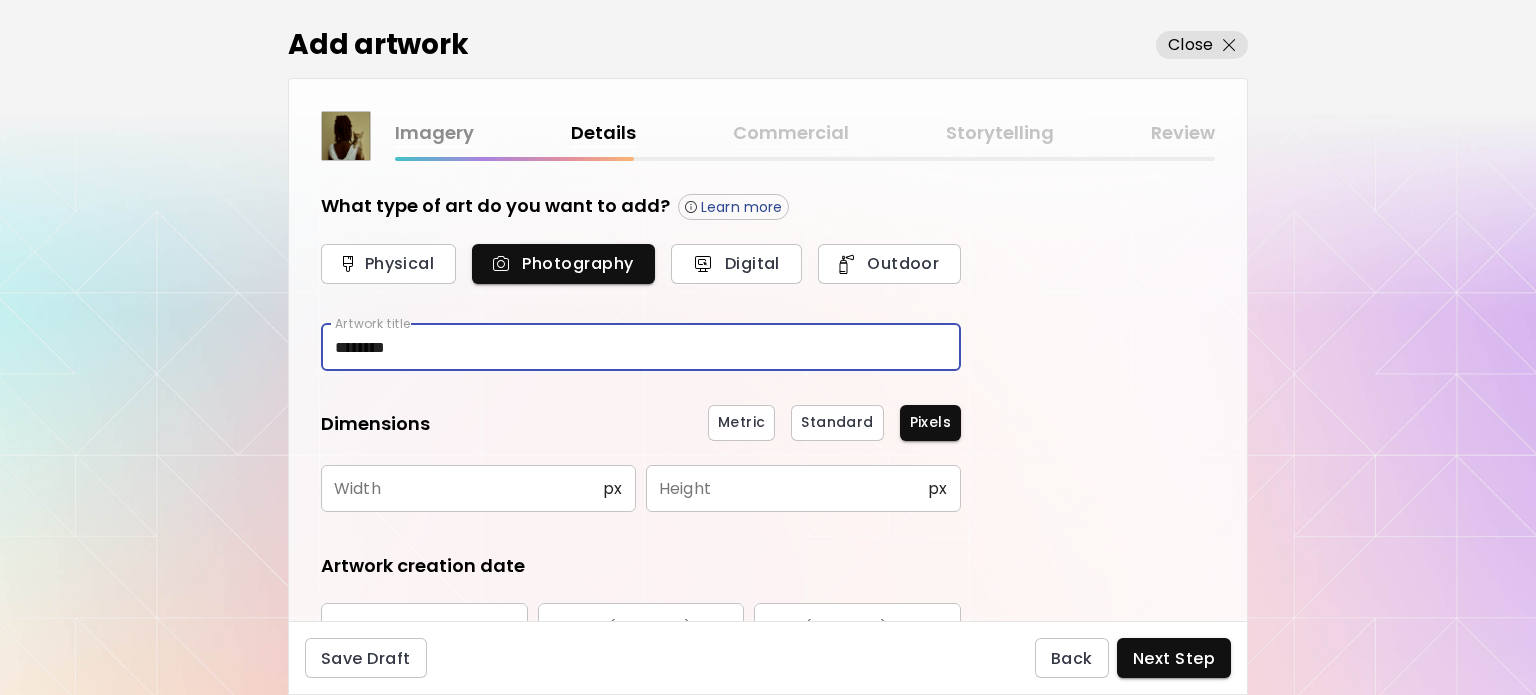 type on "********" 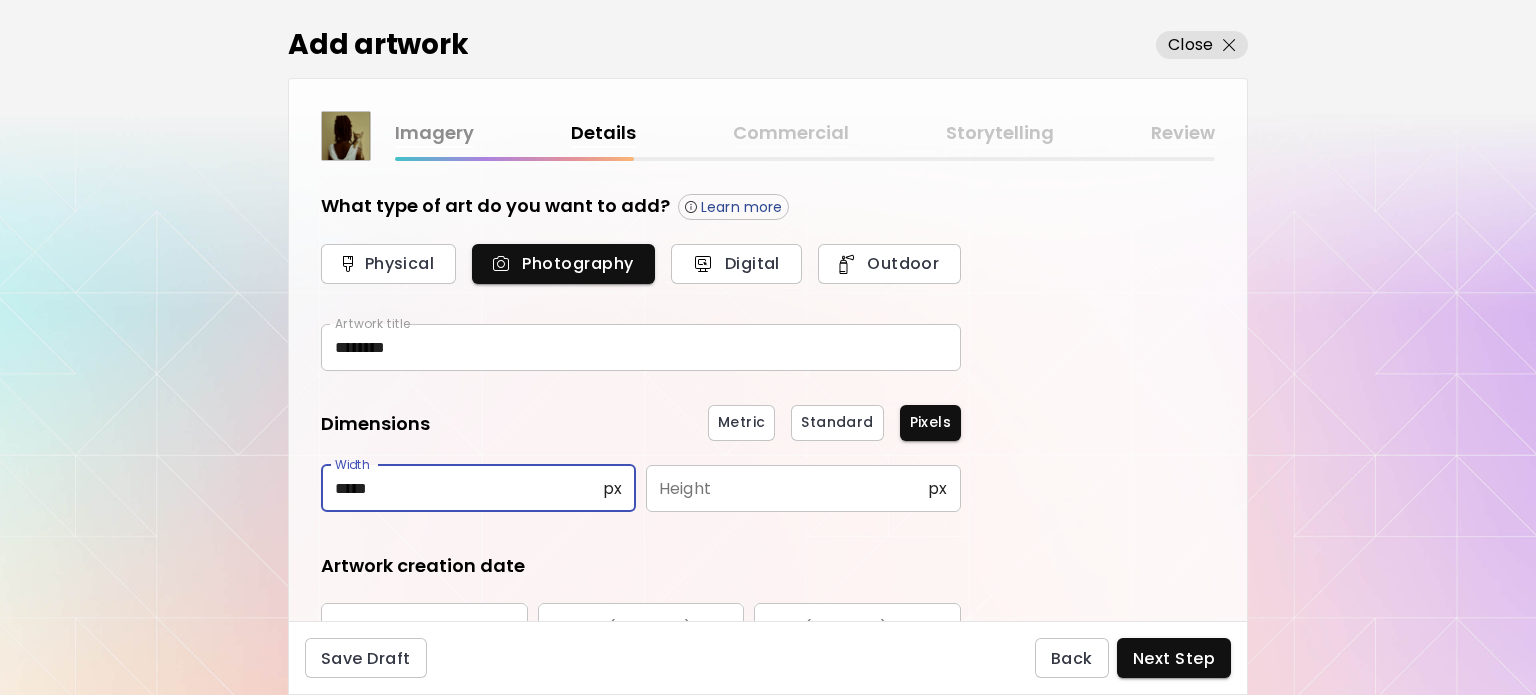 type on "*****" 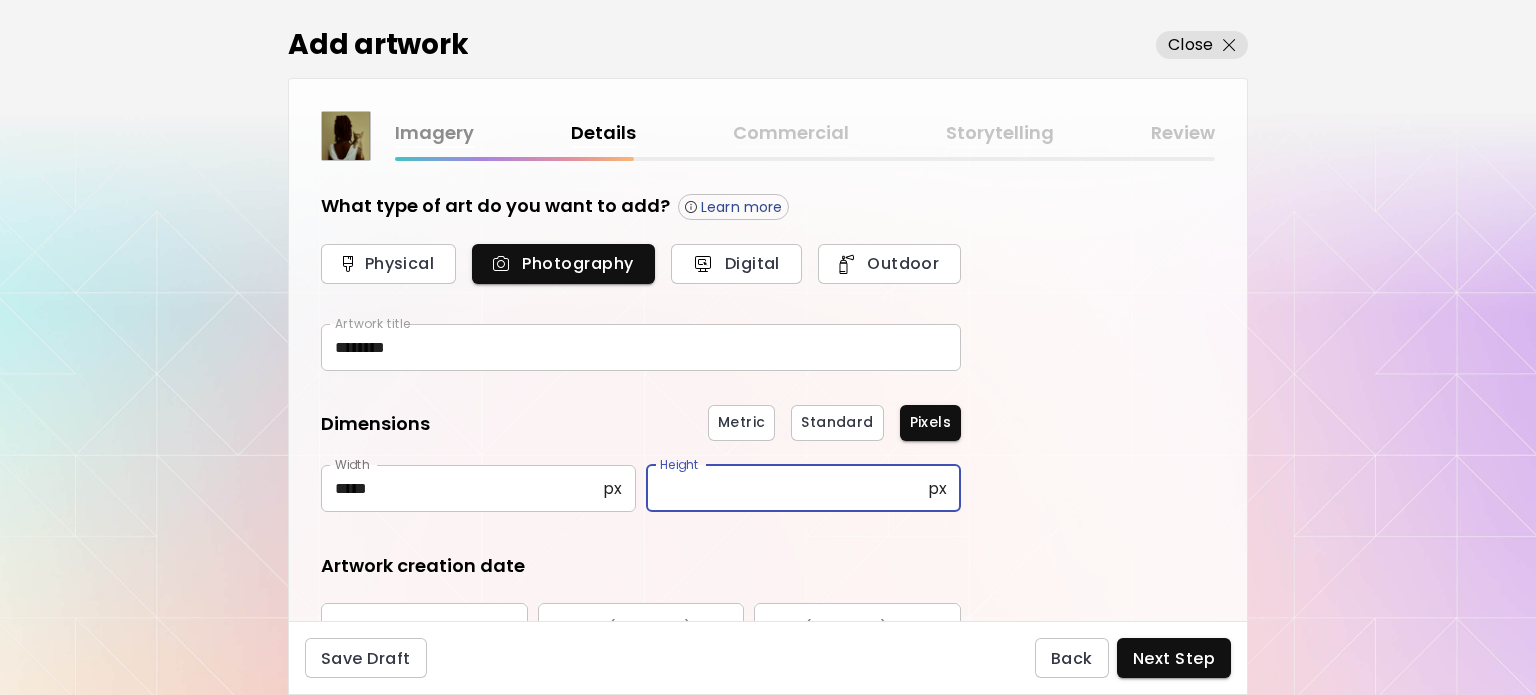 click at bounding box center (787, 488) 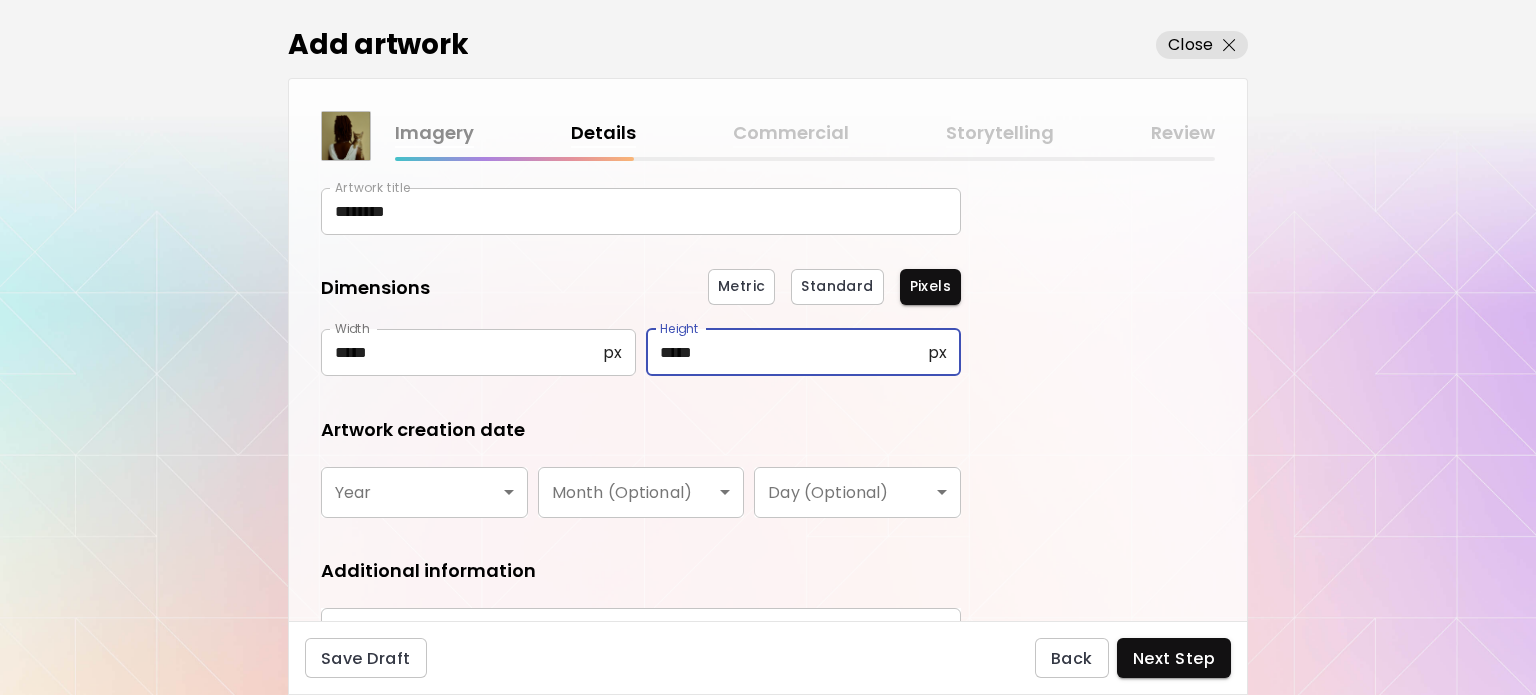 scroll, scrollTop: 161, scrollLeft: 0, axis: vertical 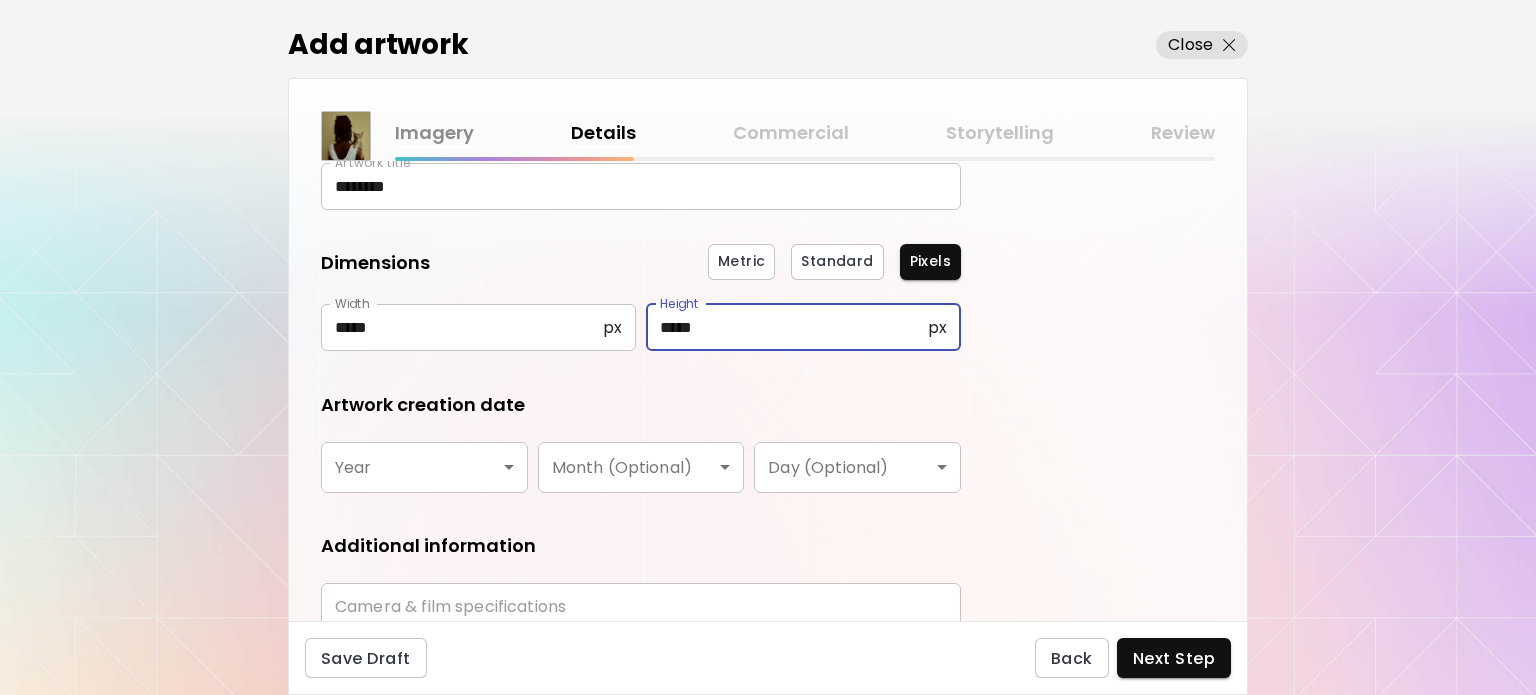 type on "*****" 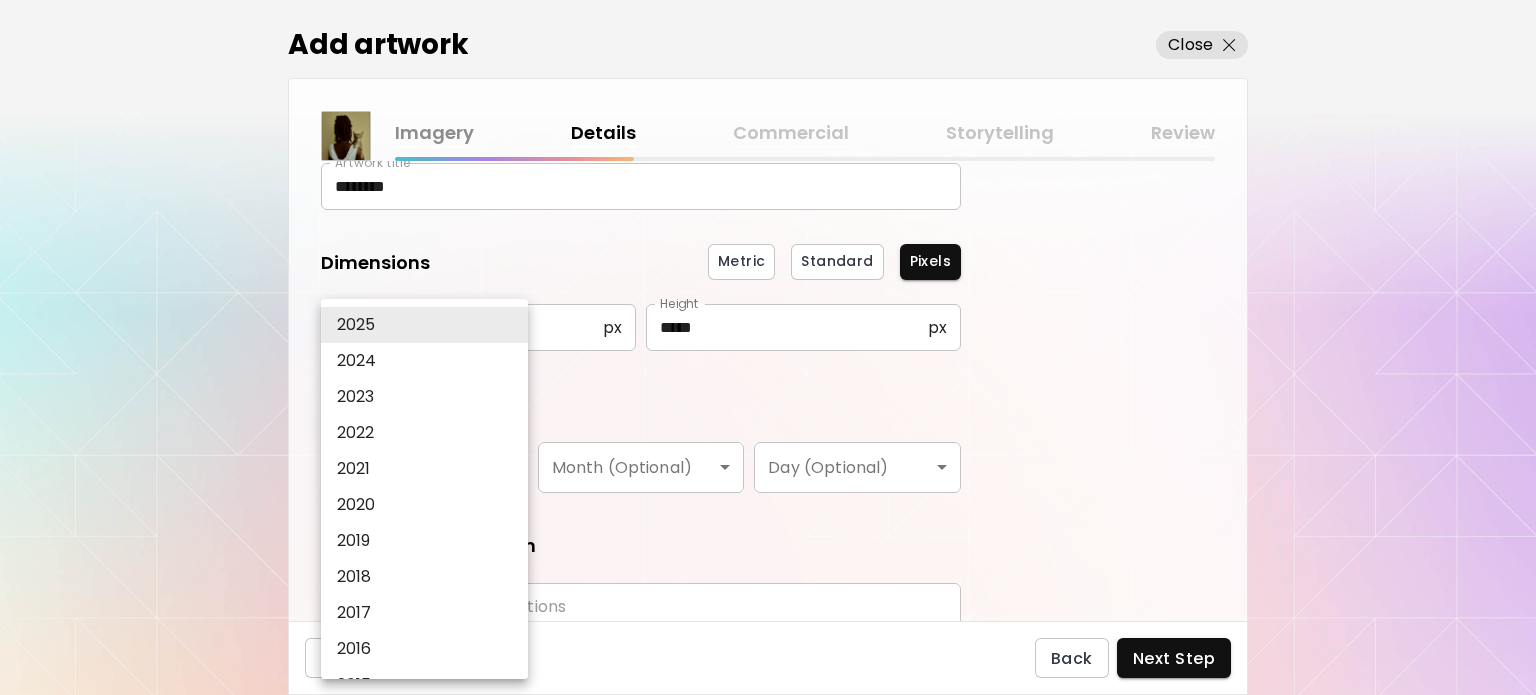 click on "[DOMAIN_NAME]/photosbyseyi Add Artwork Manage Art Edit Profile My BioLink Community Milestones MyStudio Upgrade My Website My Showrooms My Documents My Subscribers My Provenance My Augmentations My Analytics Settings Help 0 0 Add artwork Close Imagery Details Commercial Storytelling Review What type of art do you want to add? Learn more Physical Photography Digital Outdoor Artwork title ******** Artwork title Dimensions Metric Standard Pixels Width ***** px Width Height ***** px Height Artwork creation date Year ​ Year Month (Optional) ​ Month (Optional) Day (Optional) ​ Day (Optional) Additional information Camera & film specifications Camera & film specifications Save Draft Back Next Step Artist Search Name or handle Name or handle Artist country Artist country Disciplines All Painting Drawing Collage Sculpture Photography AR & VR Digital & NFT Street & Urban Genres All Abstract Pop Surrealism Impressionism Portrait & Figurative Minimalism Hypercontemporary Realism Comics & Manga Nature Art Erotic Urban" at bounding box center (768, 347) 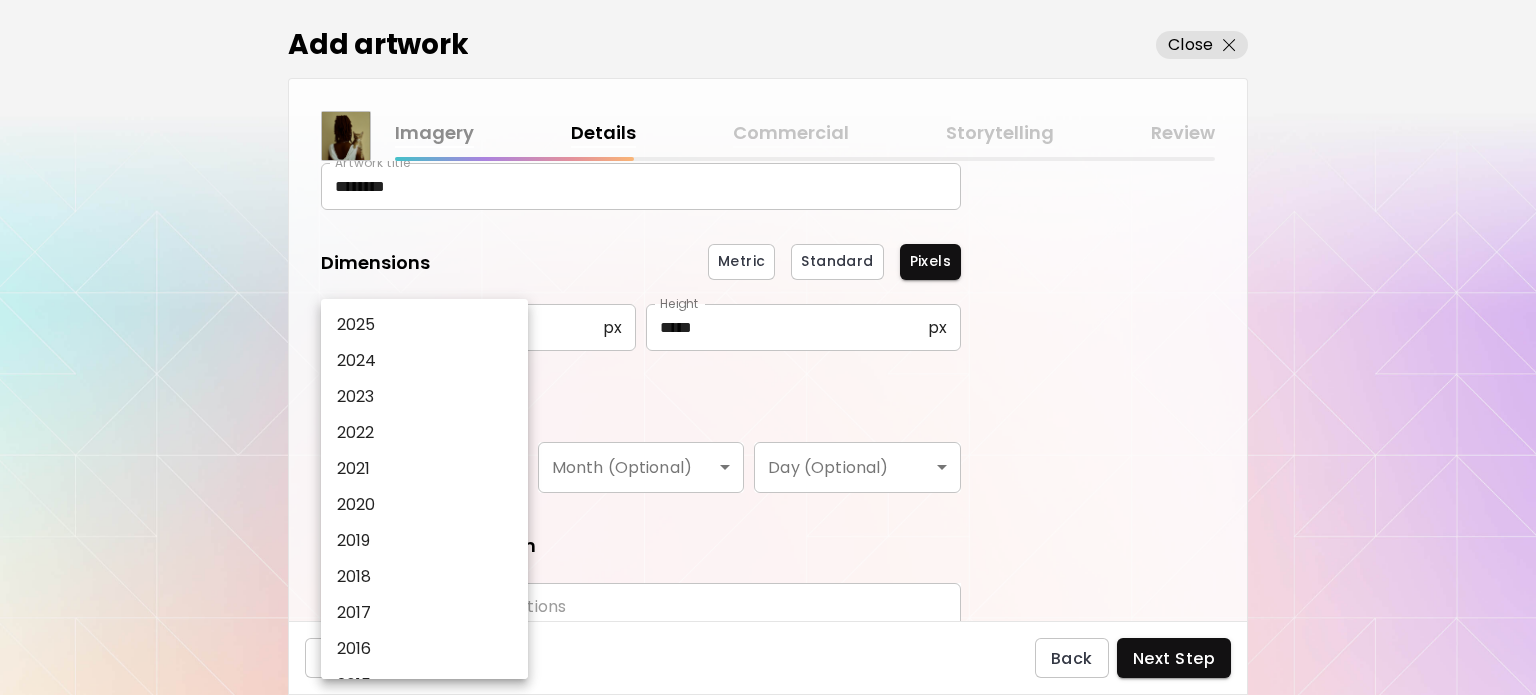 drag, startPoint x: 406, startPoint y: 449, endPoint x: 434, endPoint y: 332, distance: 120.30378 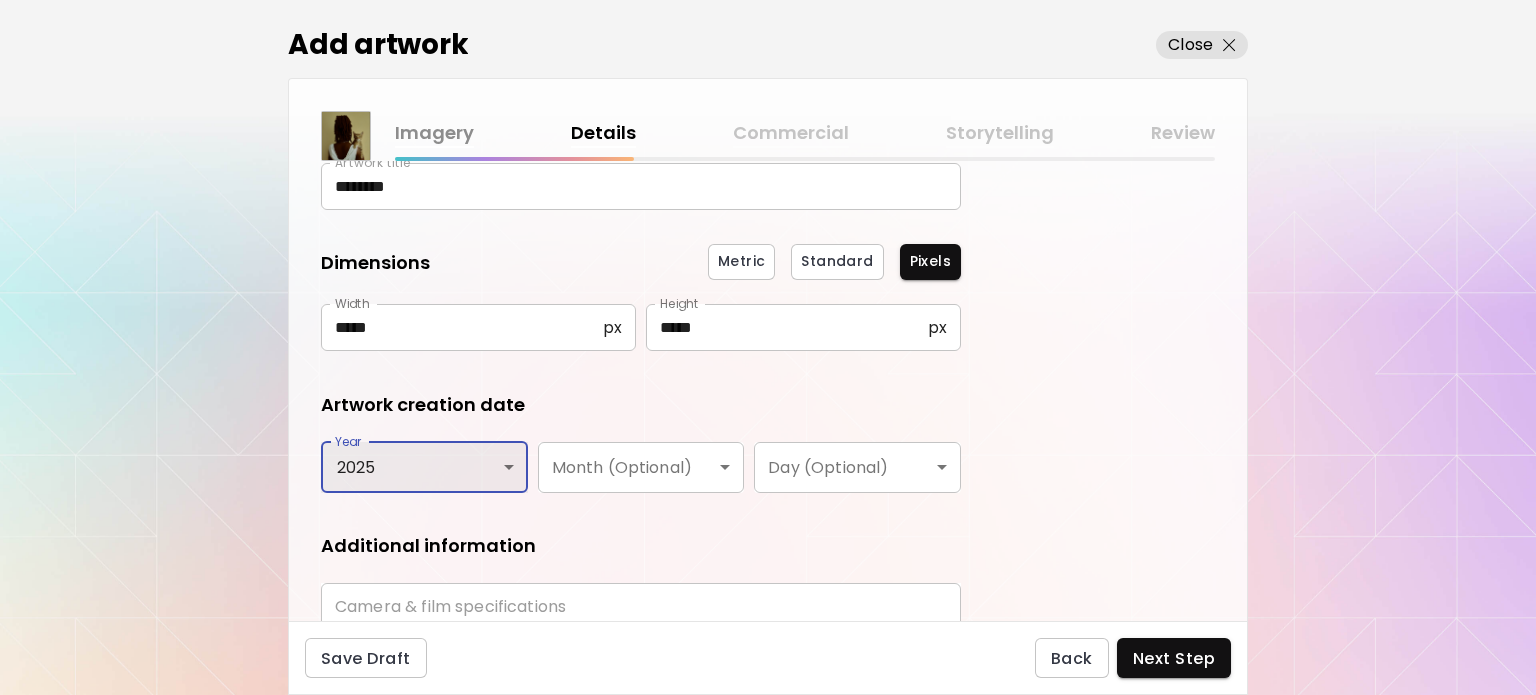 type on "****" 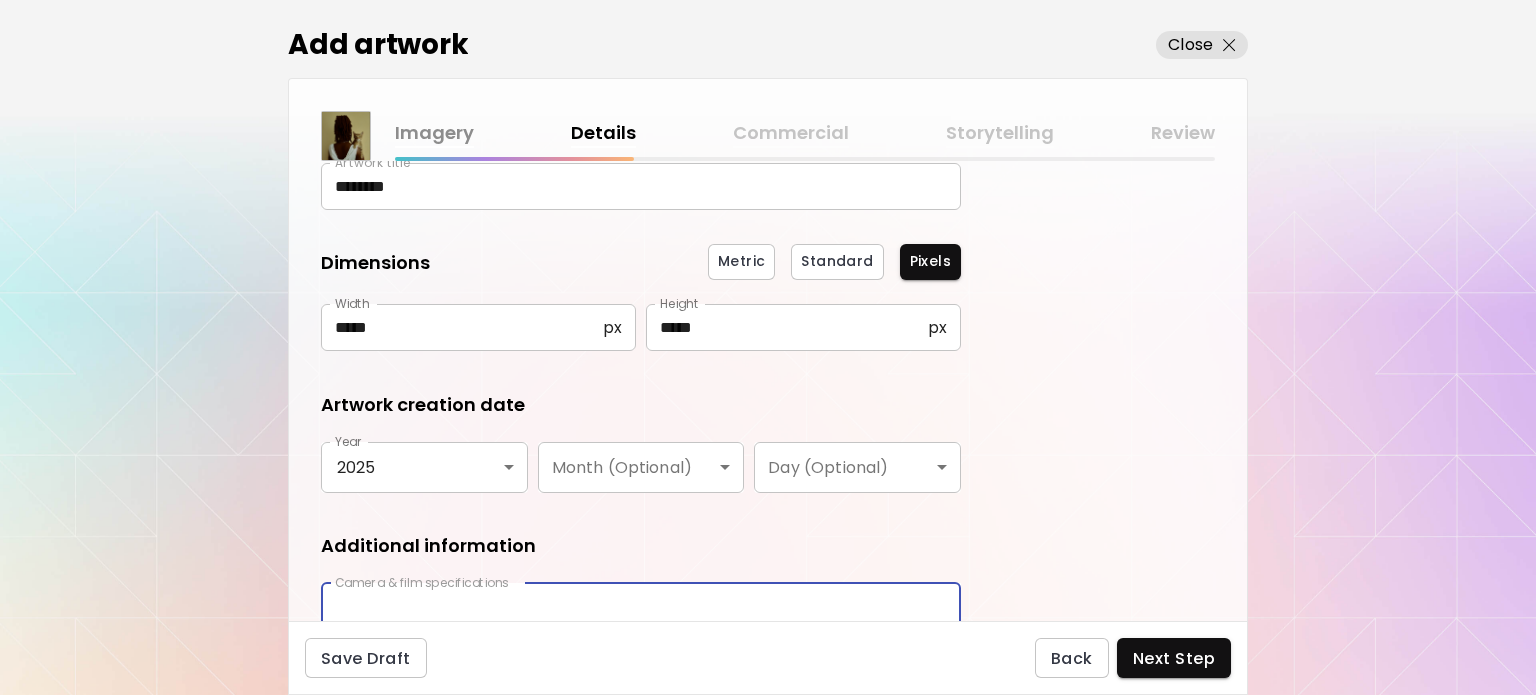 click at bounding box center [641, 606] 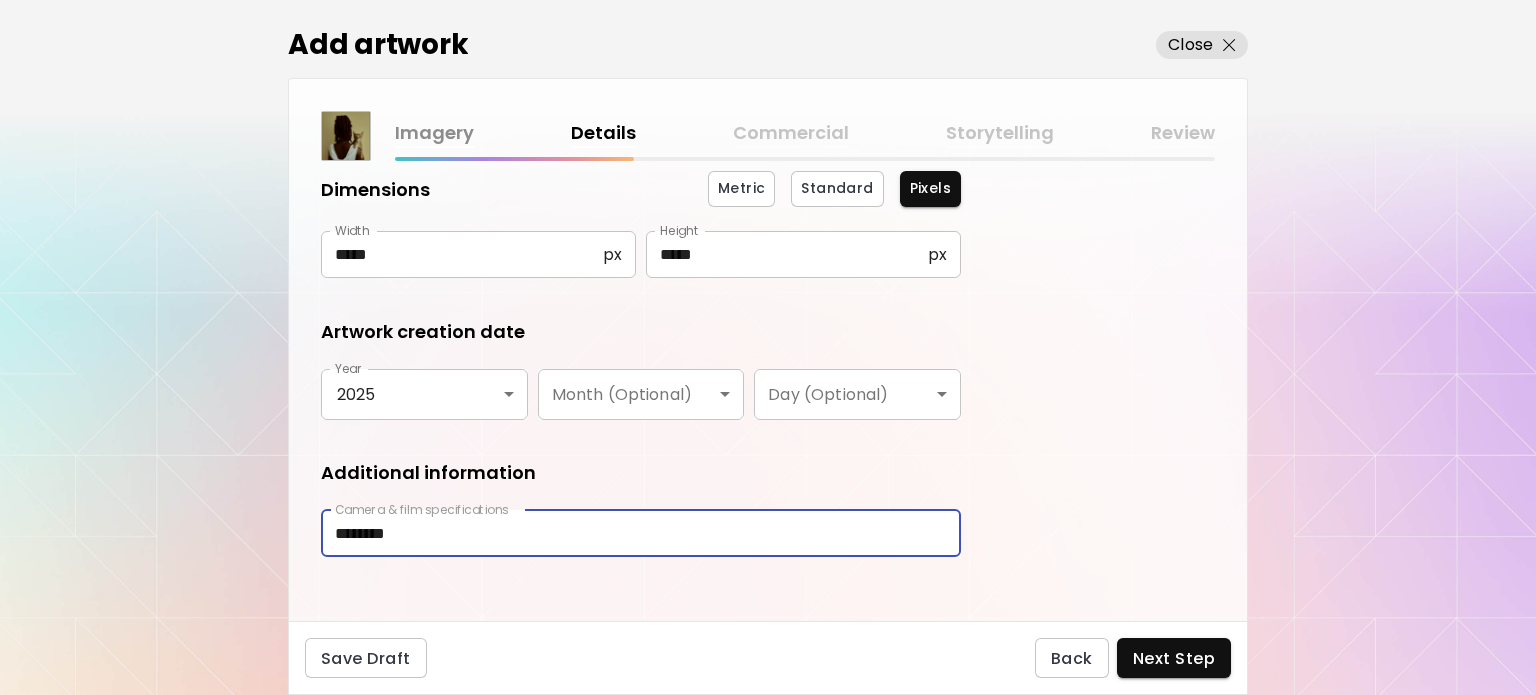 scroll, scrollTop: 248, scrollLeft: 0, axis: vertical 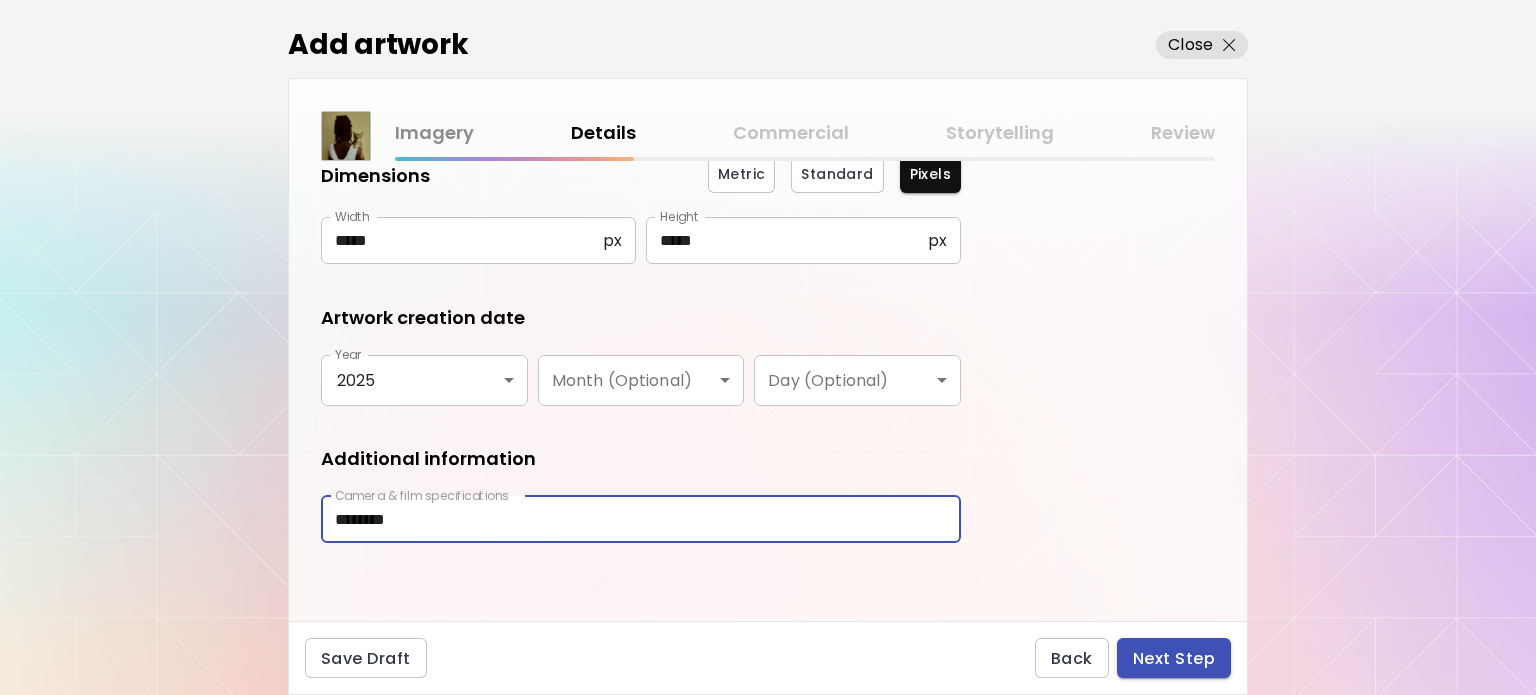 click on "Next Step" at bounding box center [1174, 658] 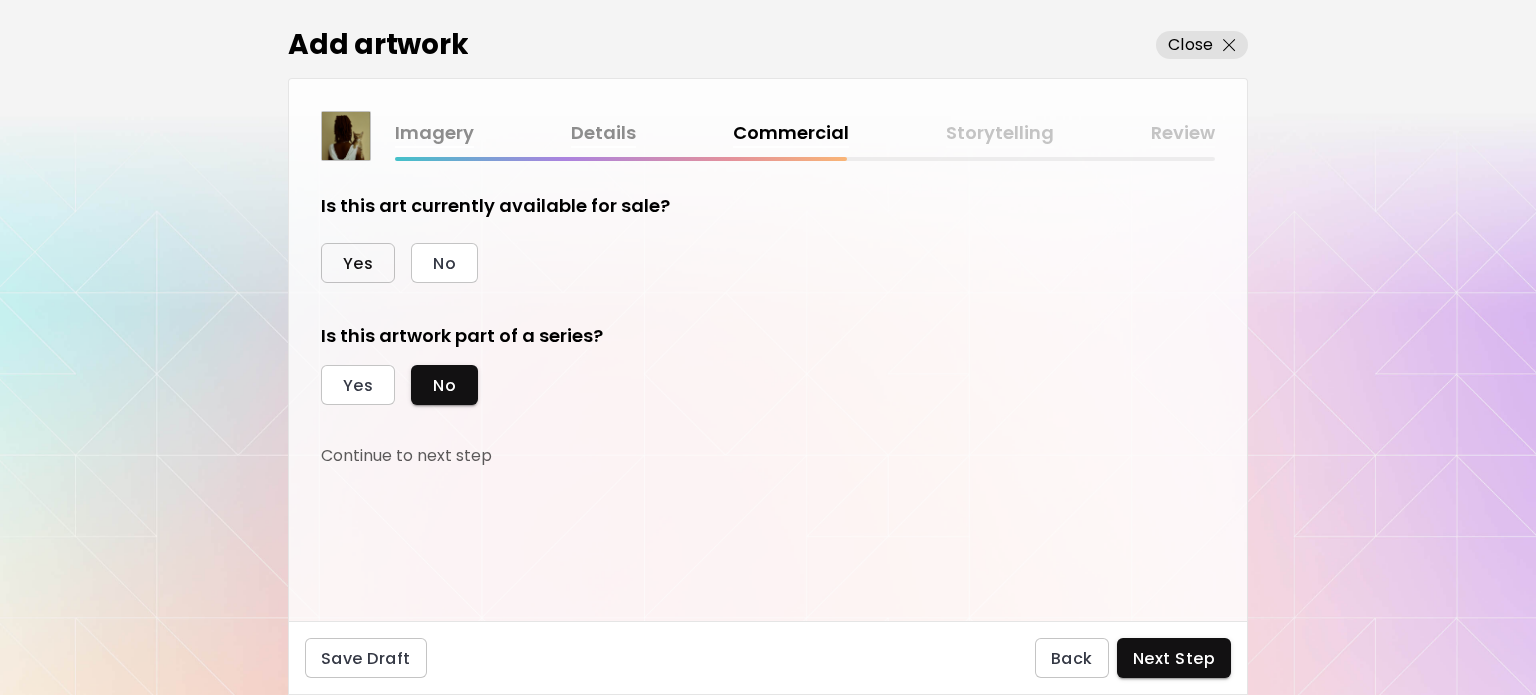 click on "Yes" at bounding box center [358, 263] 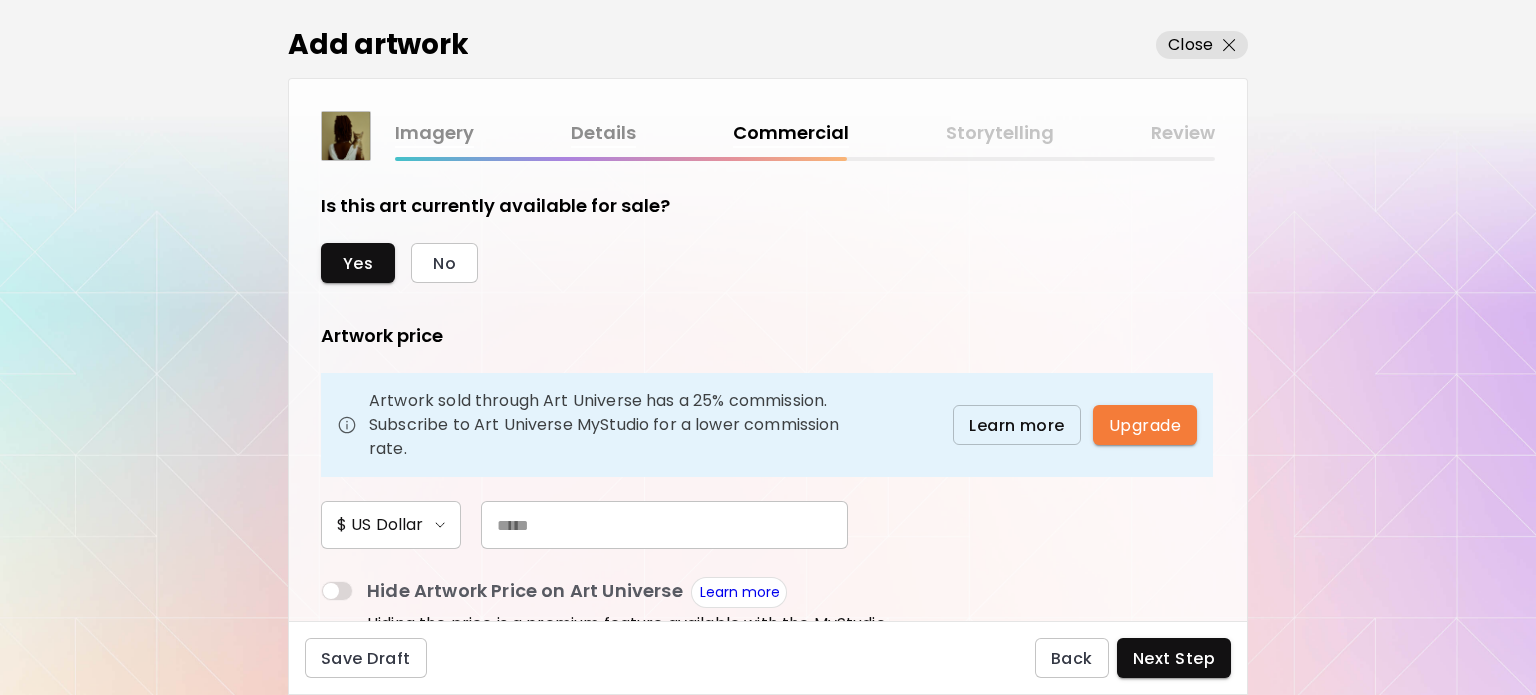 click at bounding box center [664, 525] 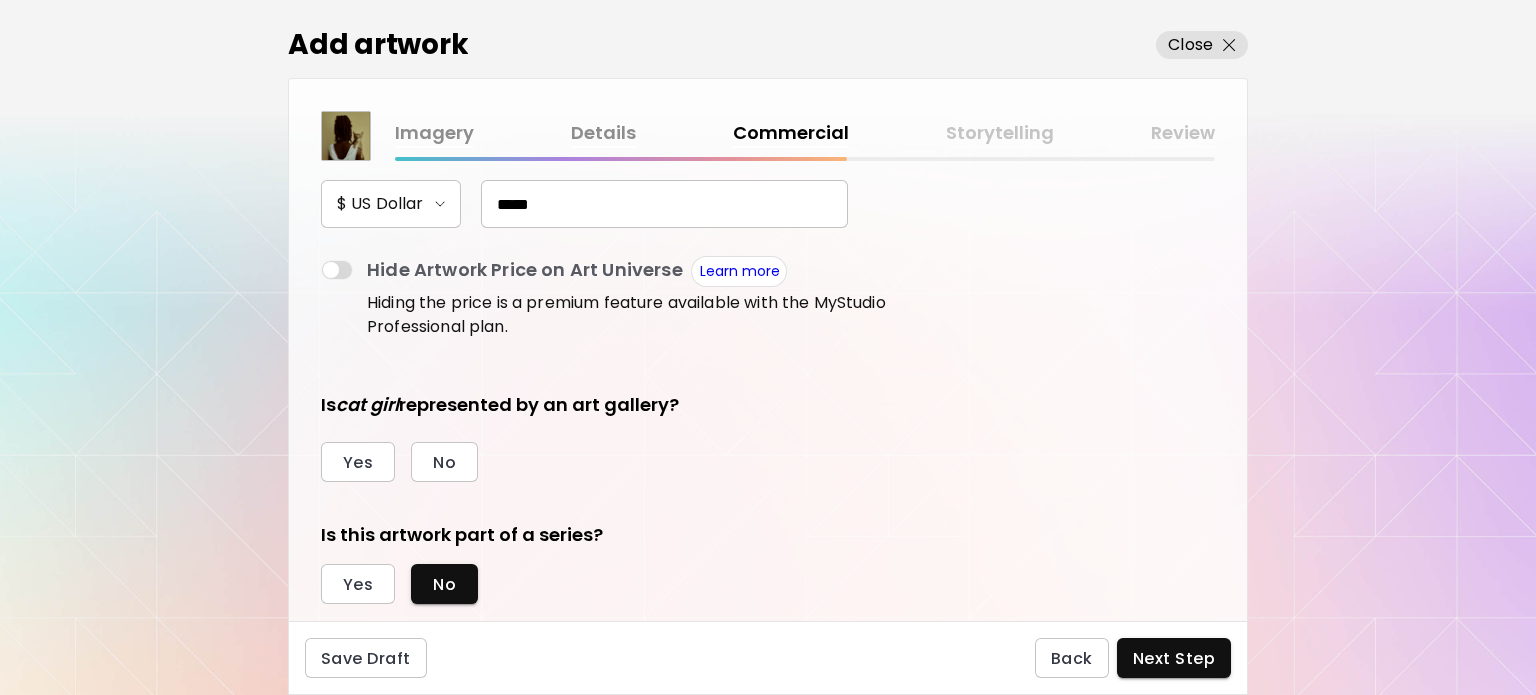 scroll, scrollTop: 338, scrollLeft: 0, axis: vertical 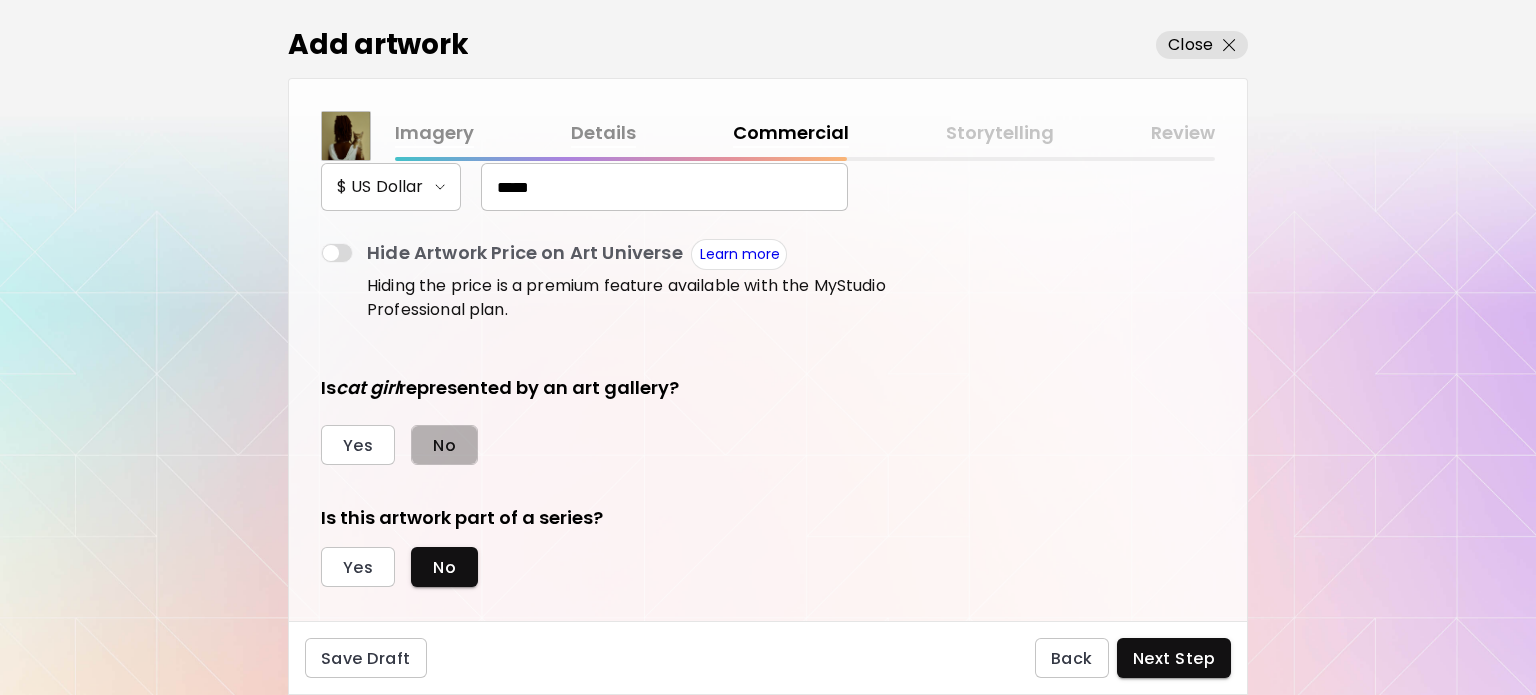 click on "No" at bounding box center [444, 445] 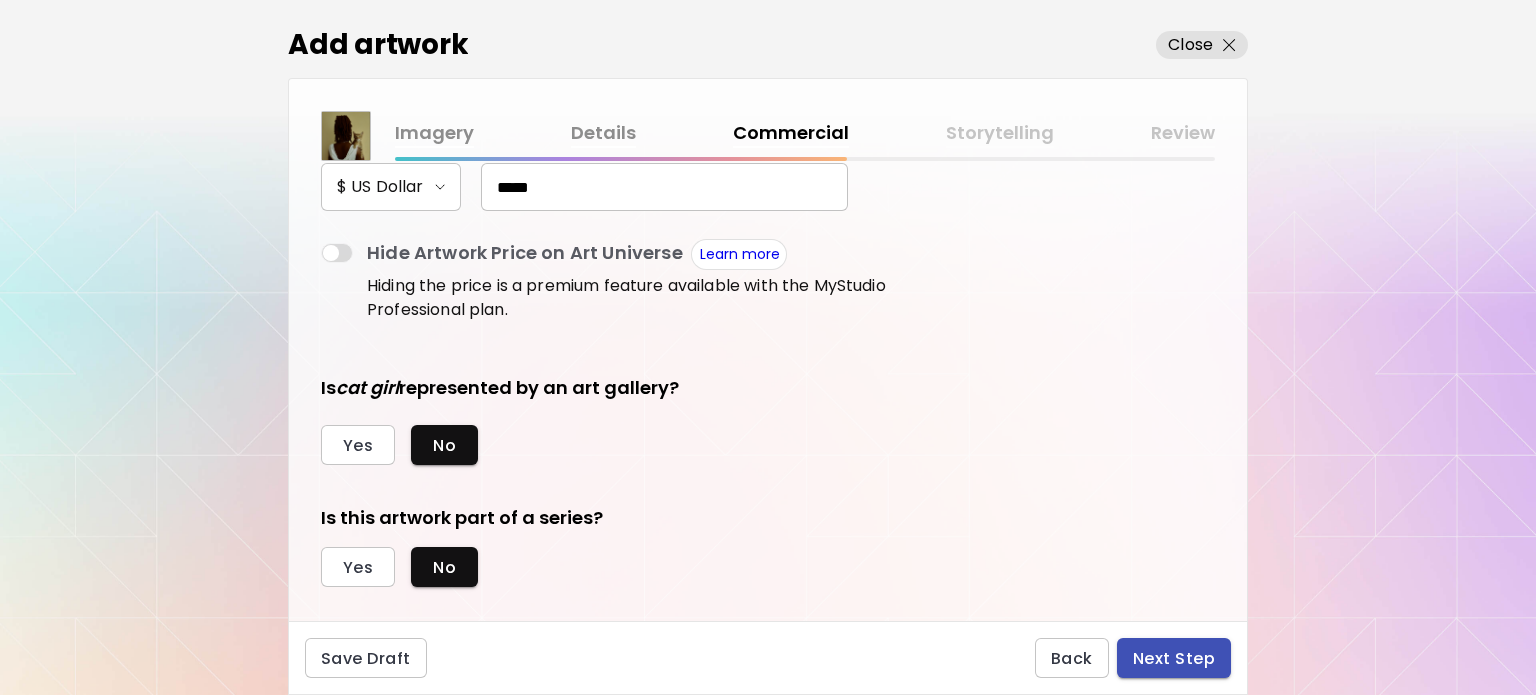 click on "Next Step" at bounding box center [1174, 658] 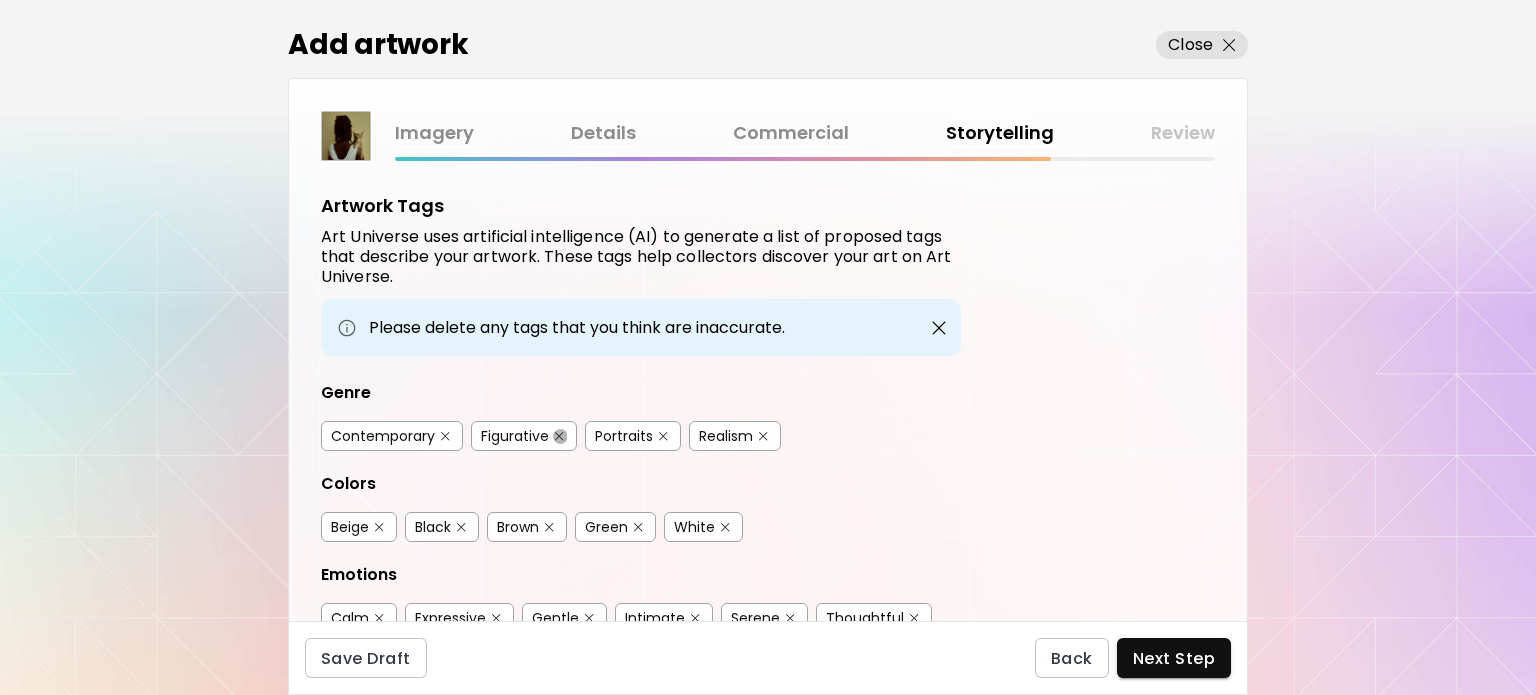 click at bounding box center (559, 436) 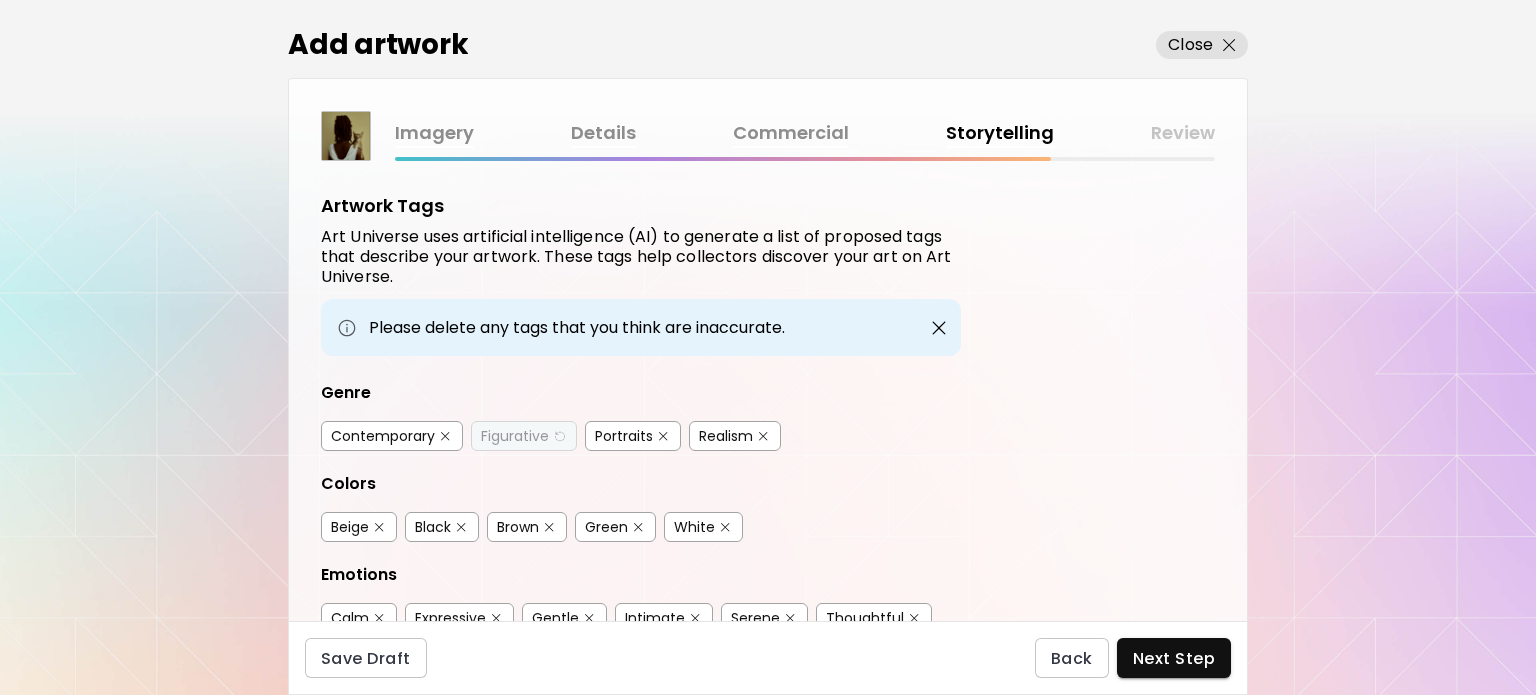 click at bounding box center (763, 436) 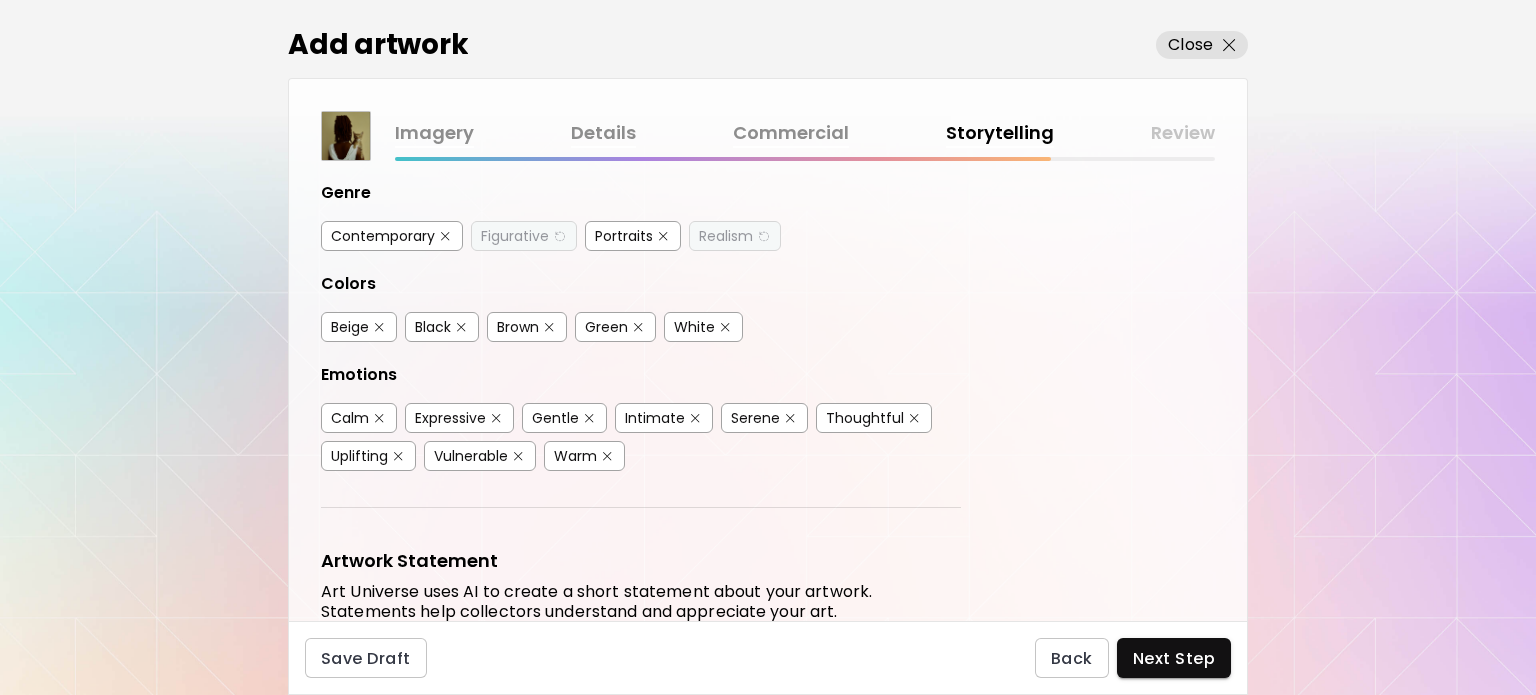 scroll, scrollTop: 200, scrollLeft: 0, axis: vertical 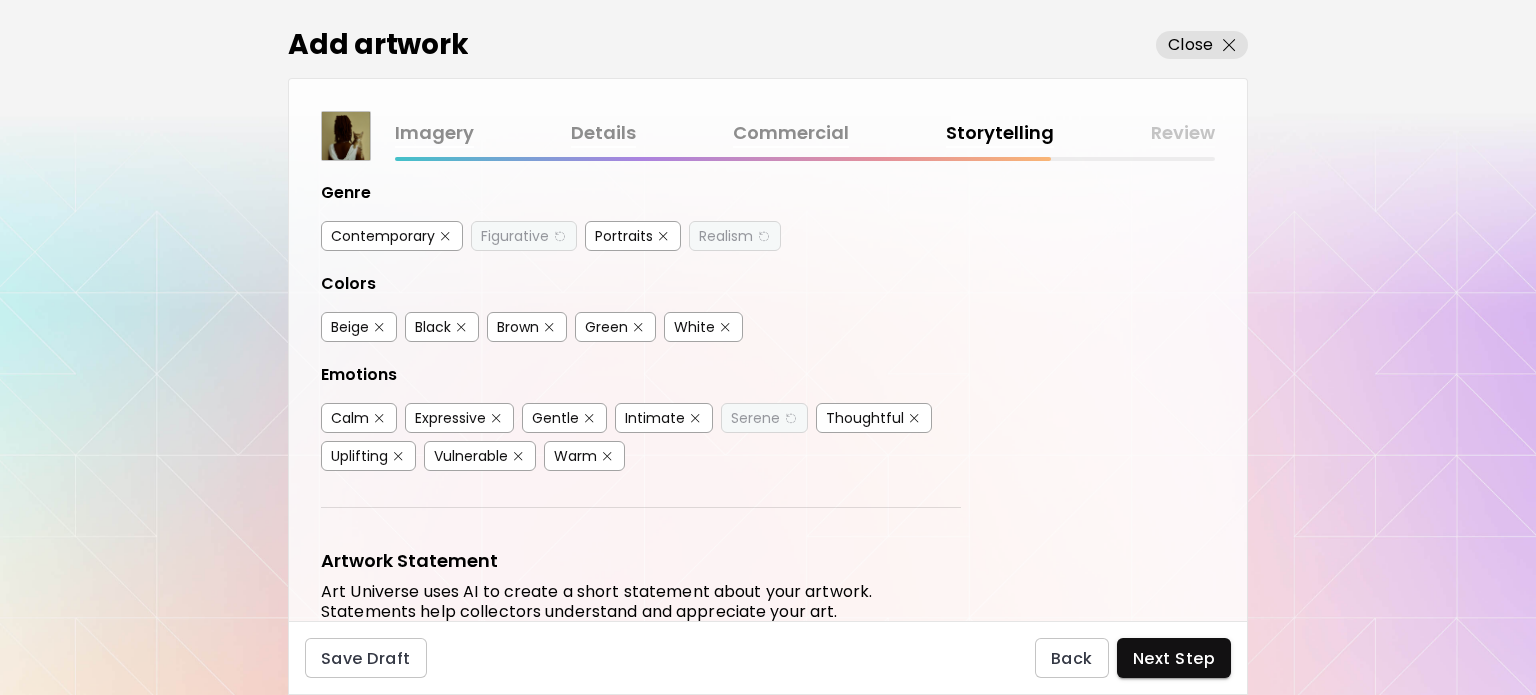 click at bounding box center [914, 418] 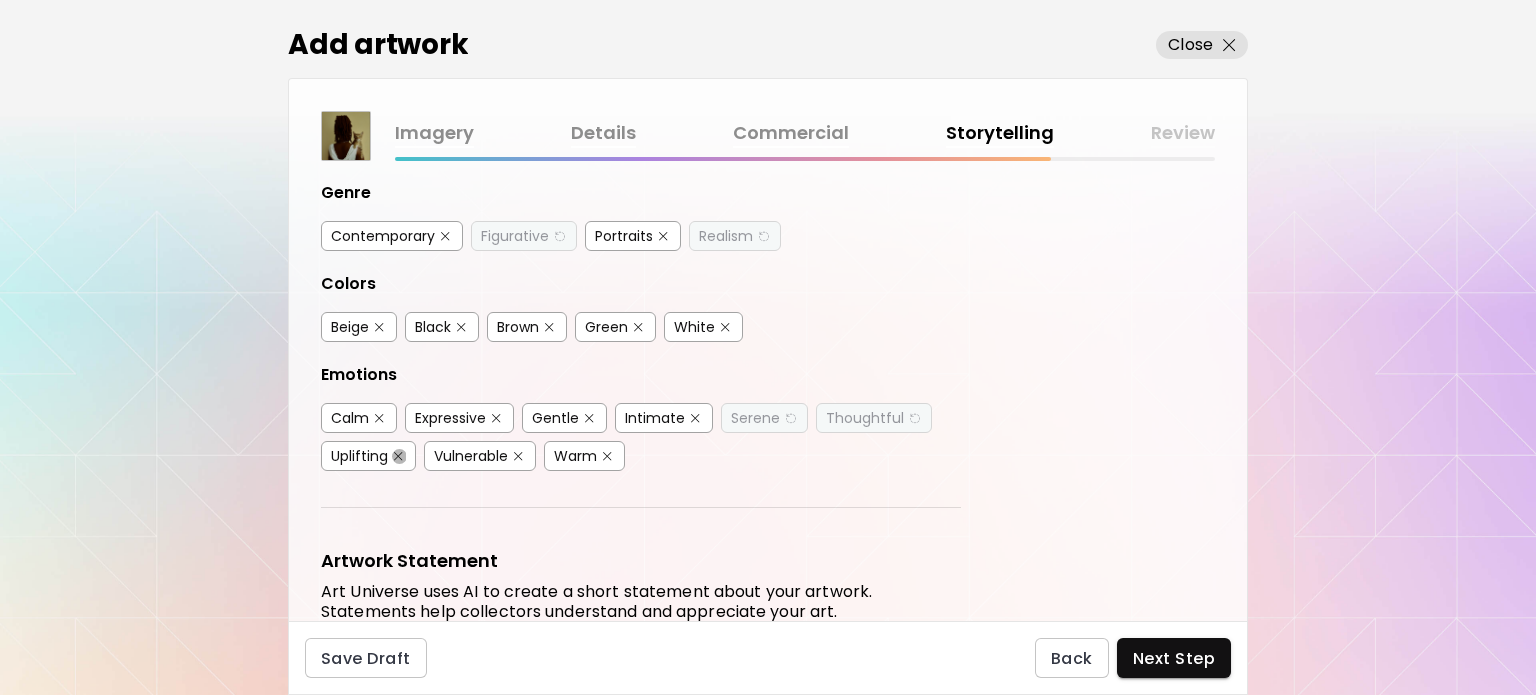 click at bounding box center [398, 456] 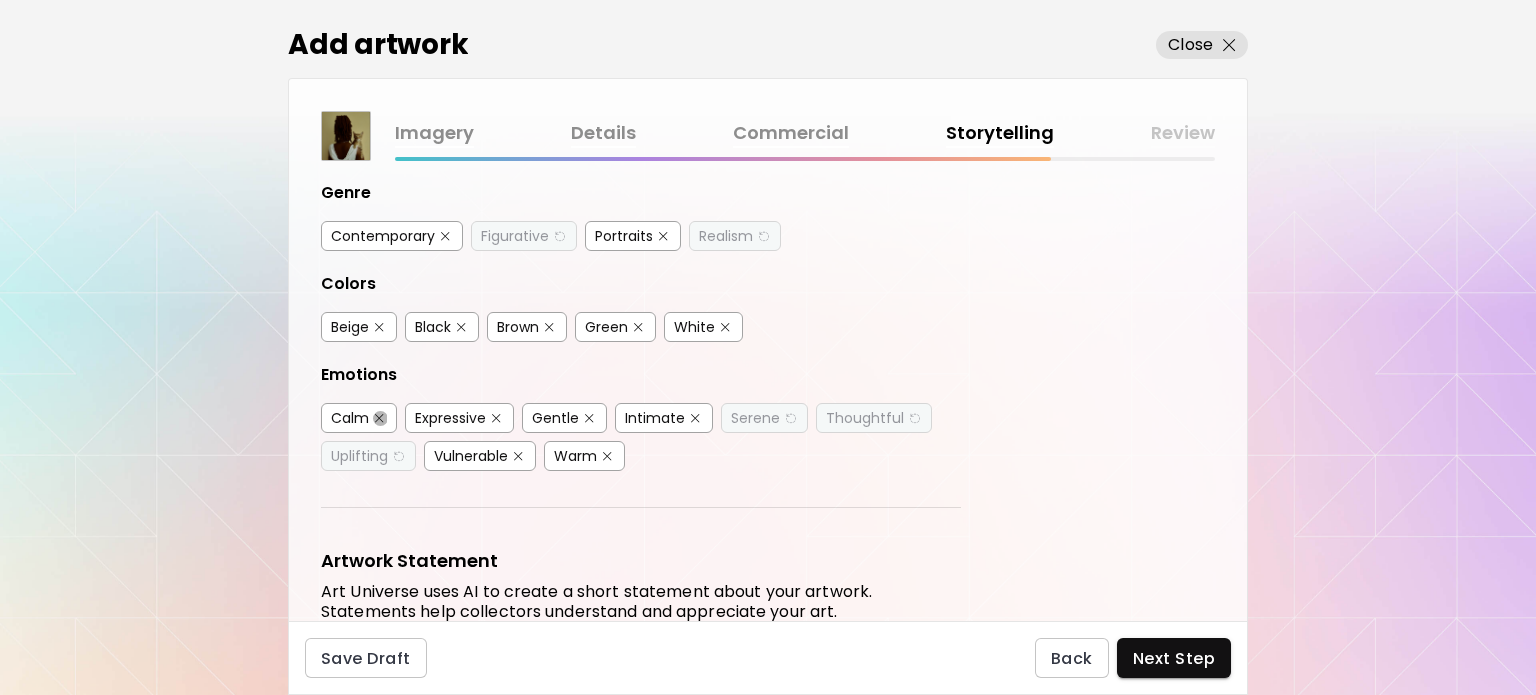 click at bounding box center [379, 418] 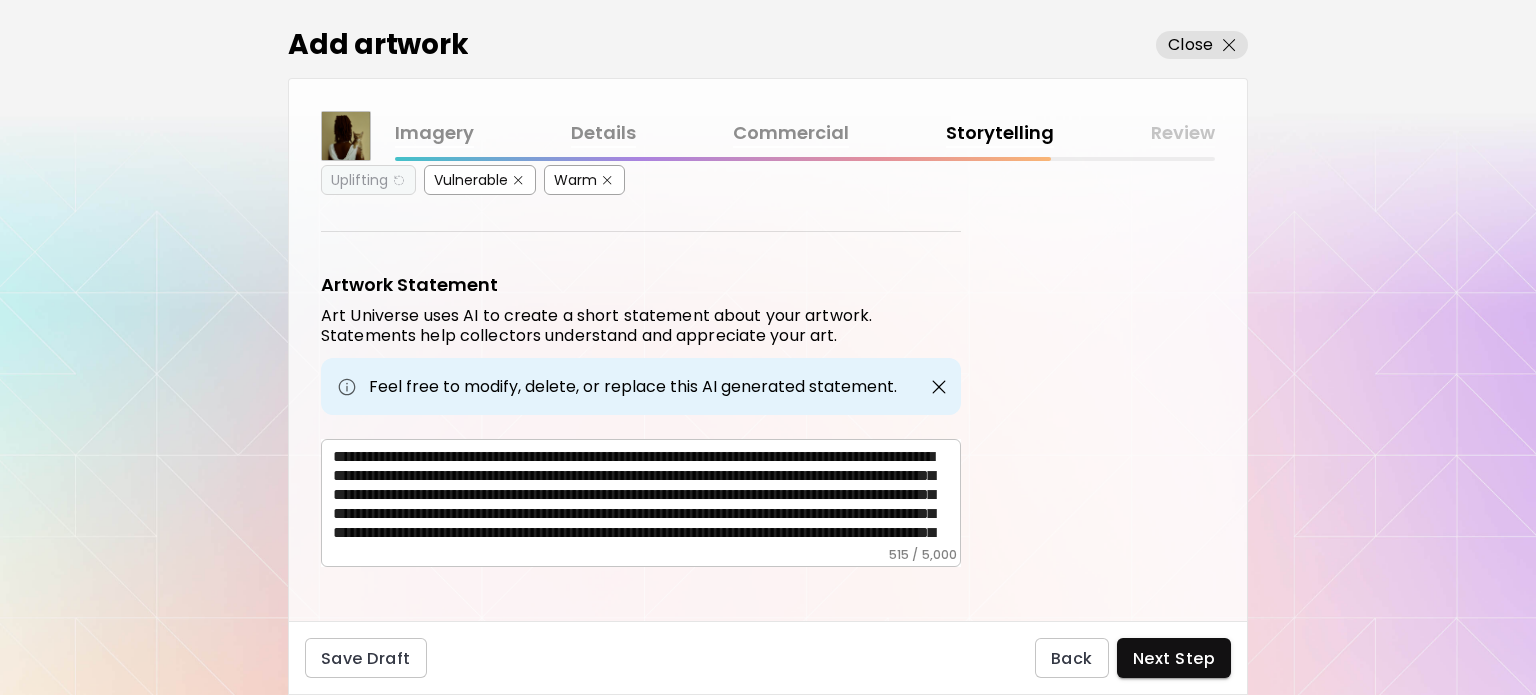scroll, scrollTop: 486, scrollLeft: 0, axis: vertical 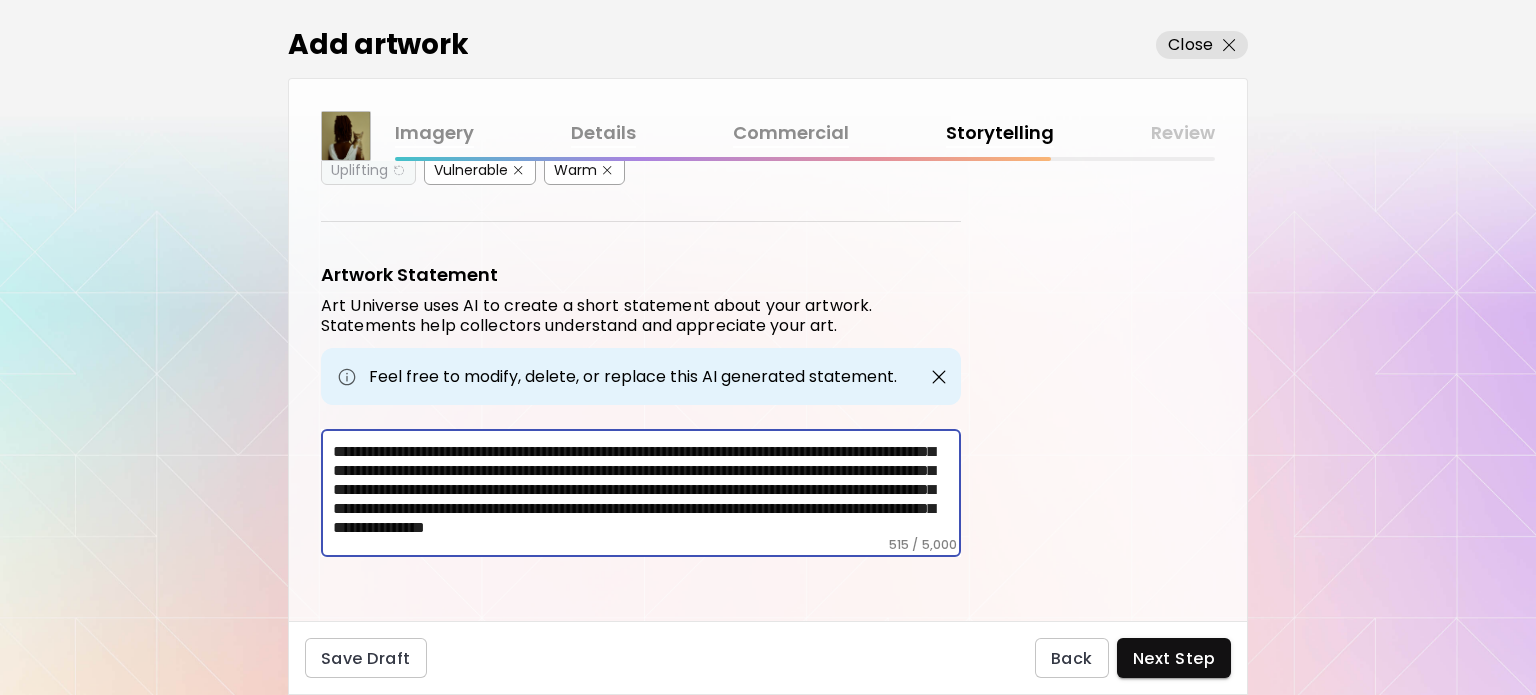 drag, startPoint x: 696, startPoint y: 463, endPoint x: 934, endPoint y: 471, distance: 238.13441 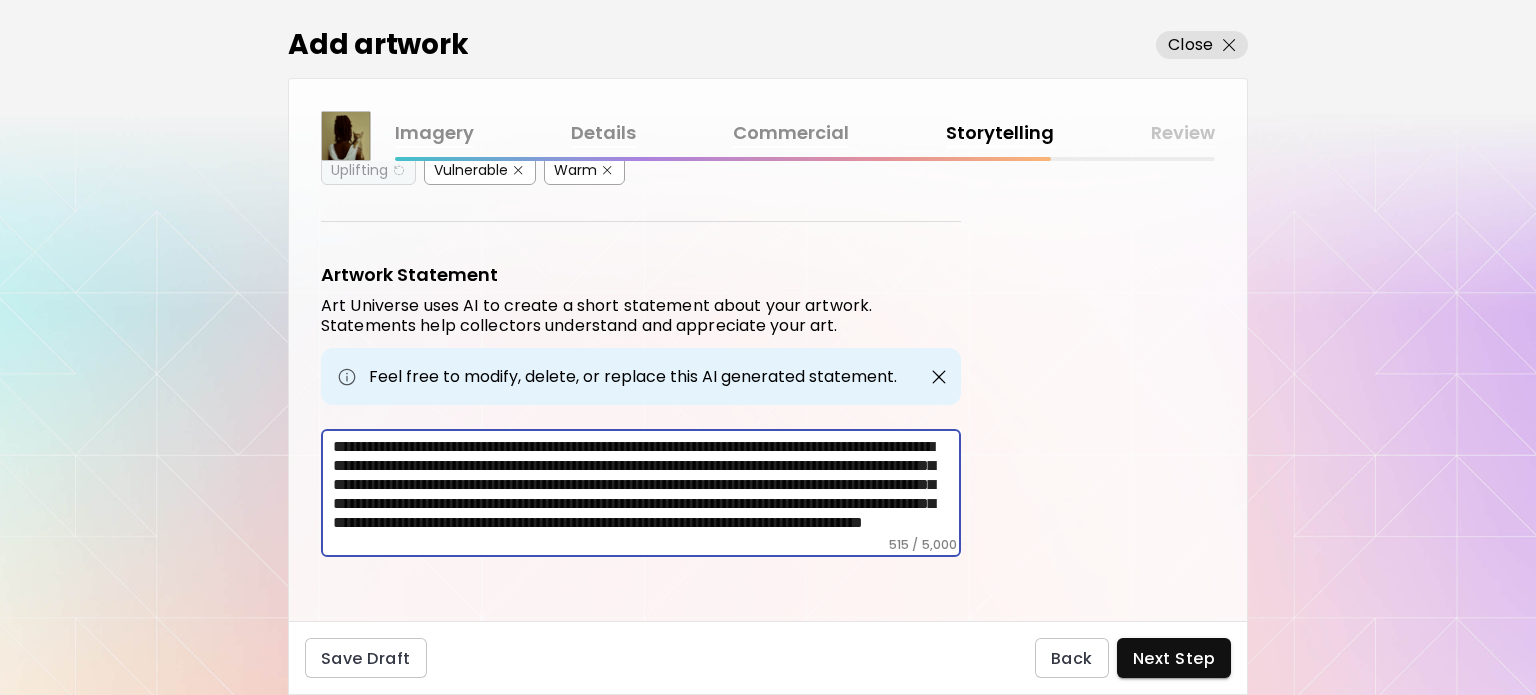 scroll, scrollTop: 34, scrollLeft: 0, axis: vertical 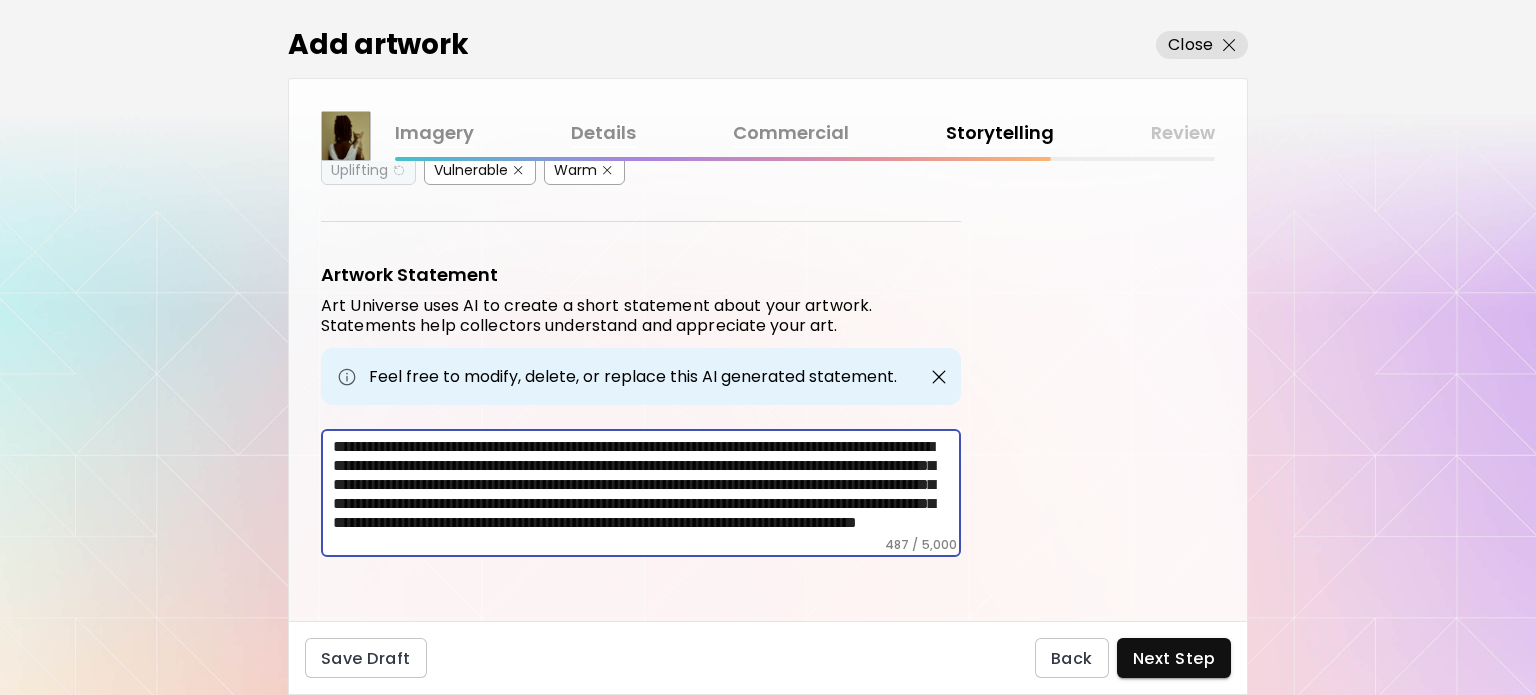 click on "**********" at bounding box center [647, 487] 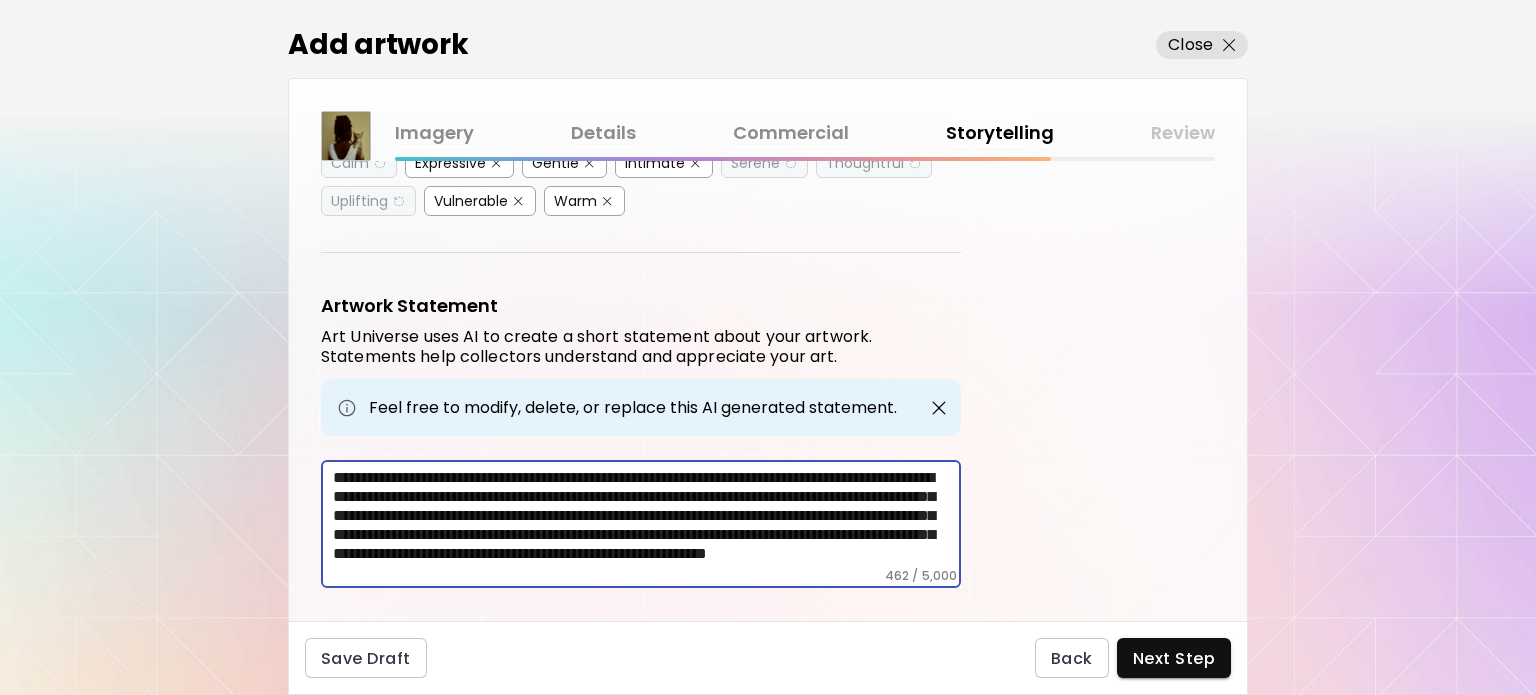 scroll, scrollTop: 456, scrollLeft: 0, axis: vertical 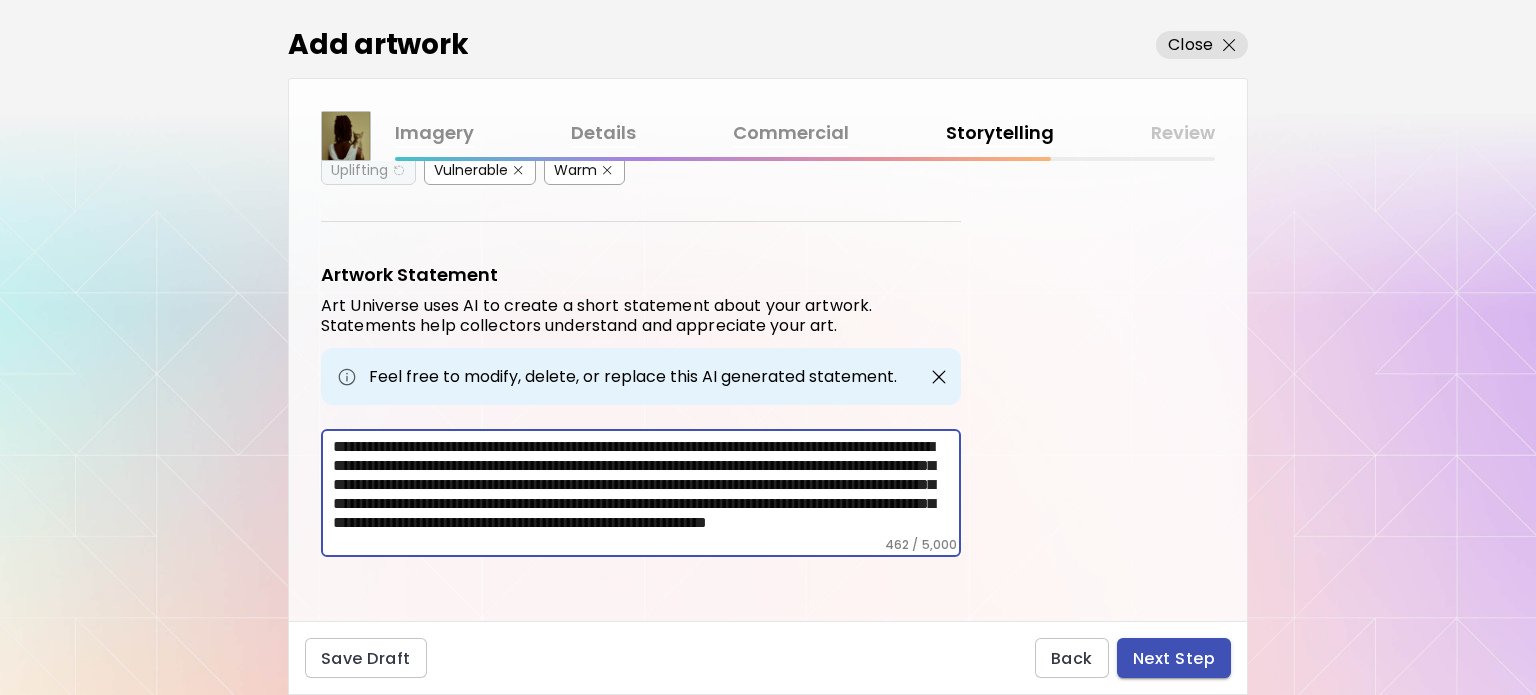 type on "**********" 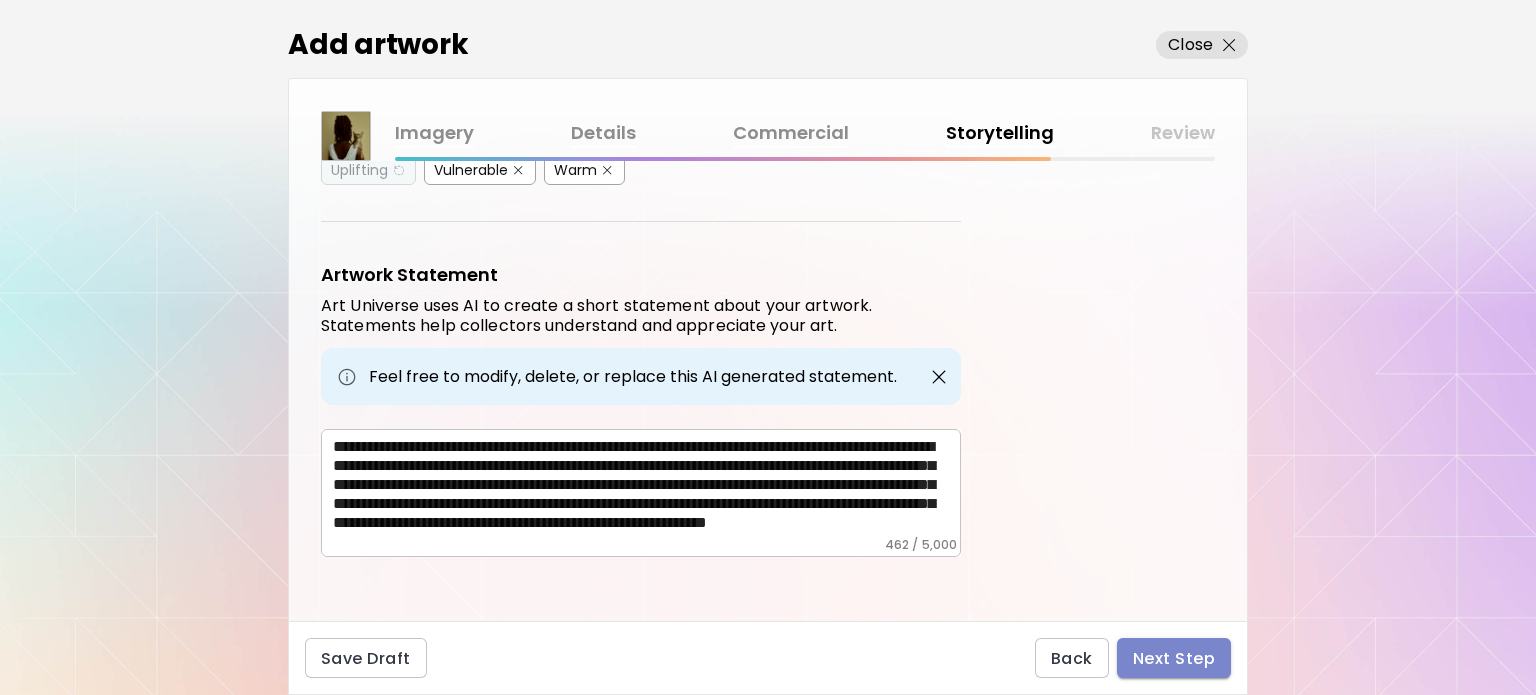click on "Next Step" at bounding box center [1174, 658] 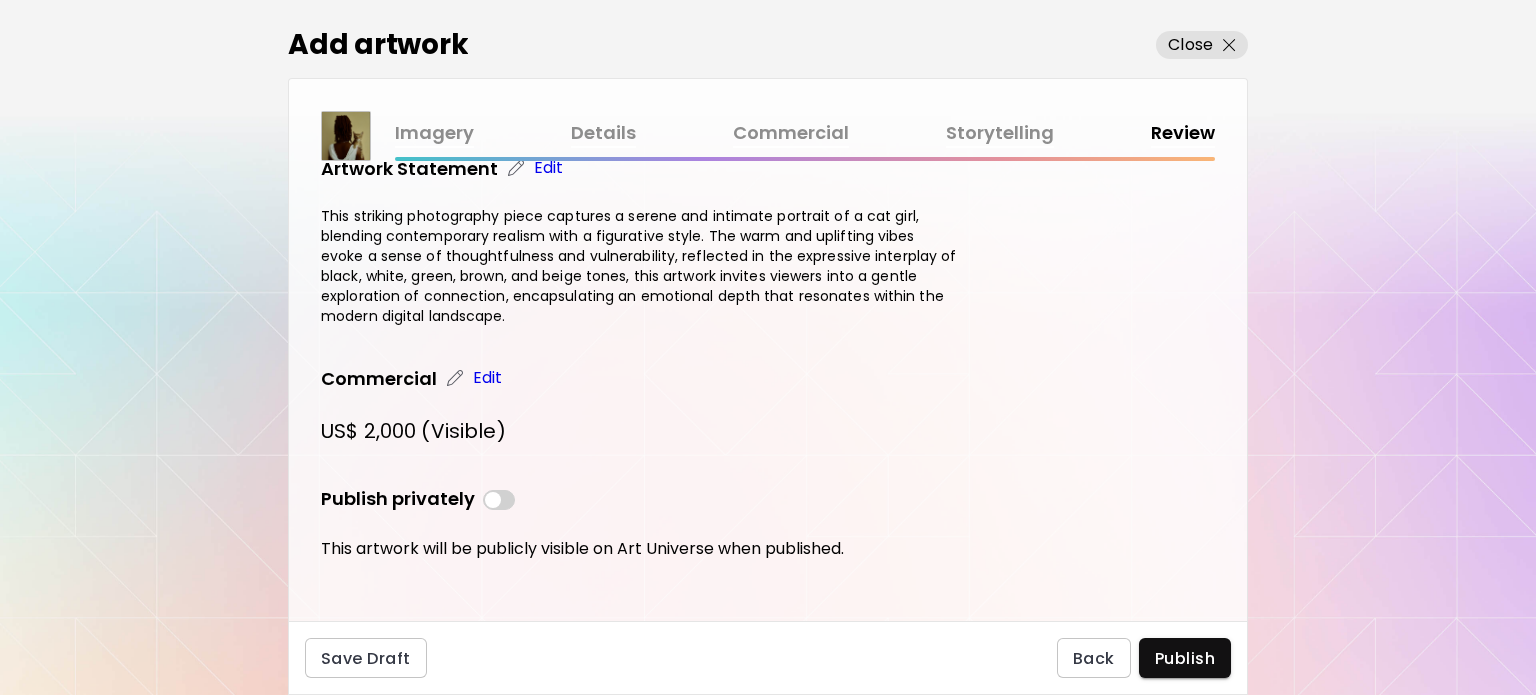 scroll, scrollTop: 565, scrollLeft: 0, axis: vertical 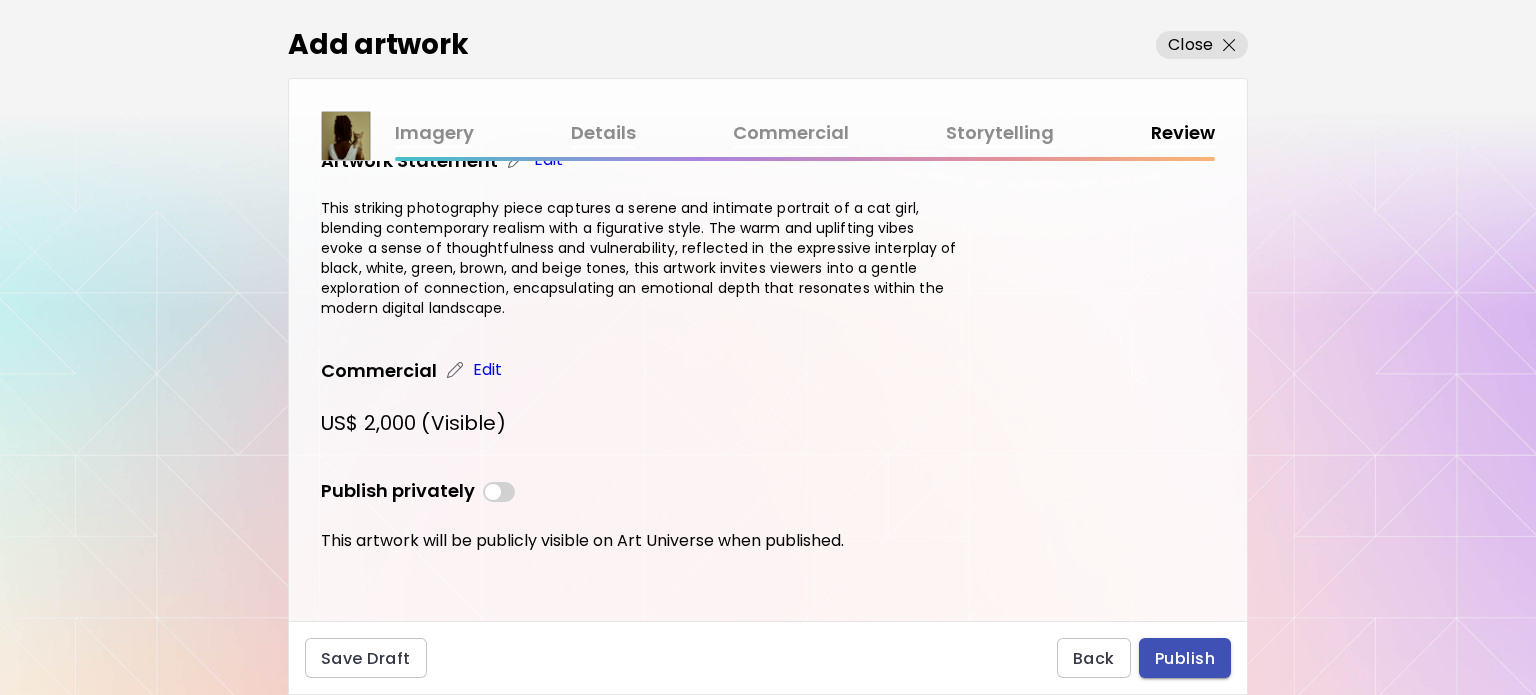 click on "Publish" at bounding box center (1185, 658) 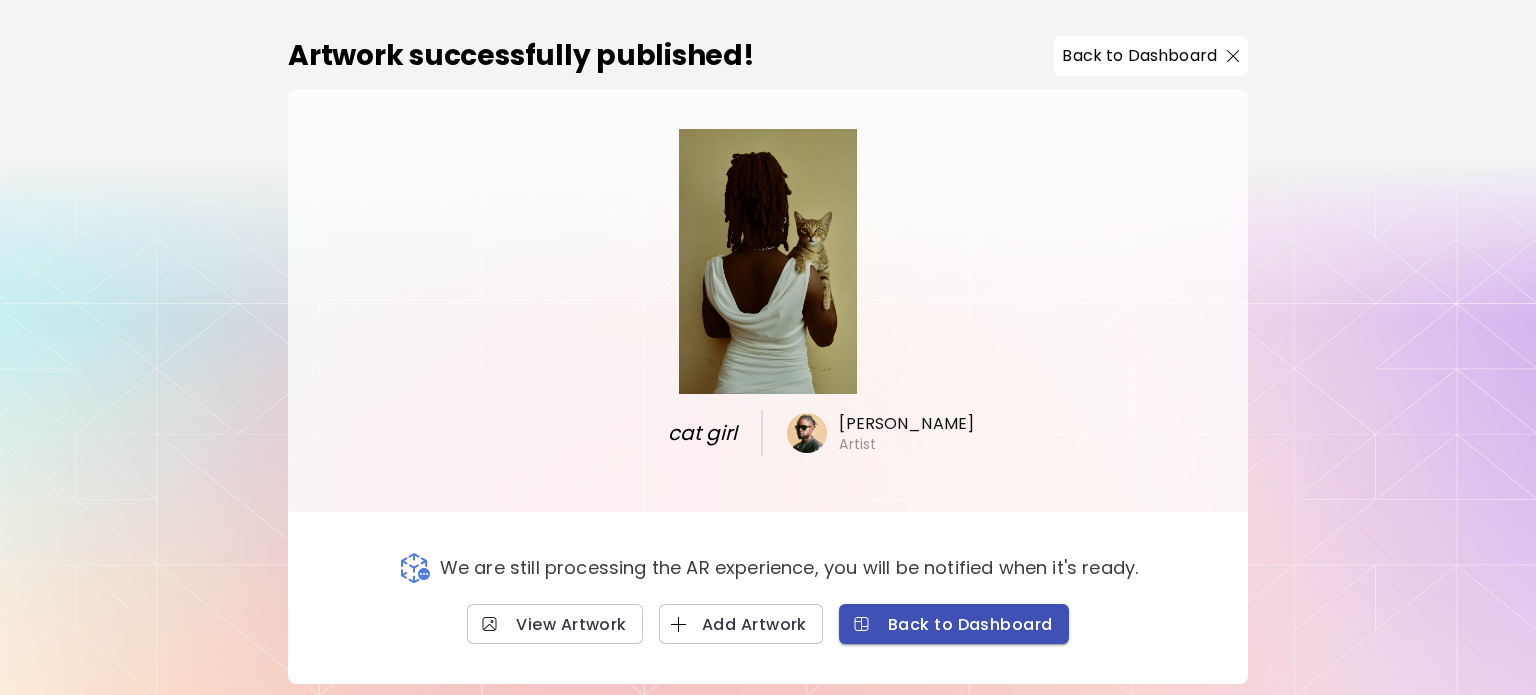 click on "Back to Dashboard" at bounding box center [954, 624] 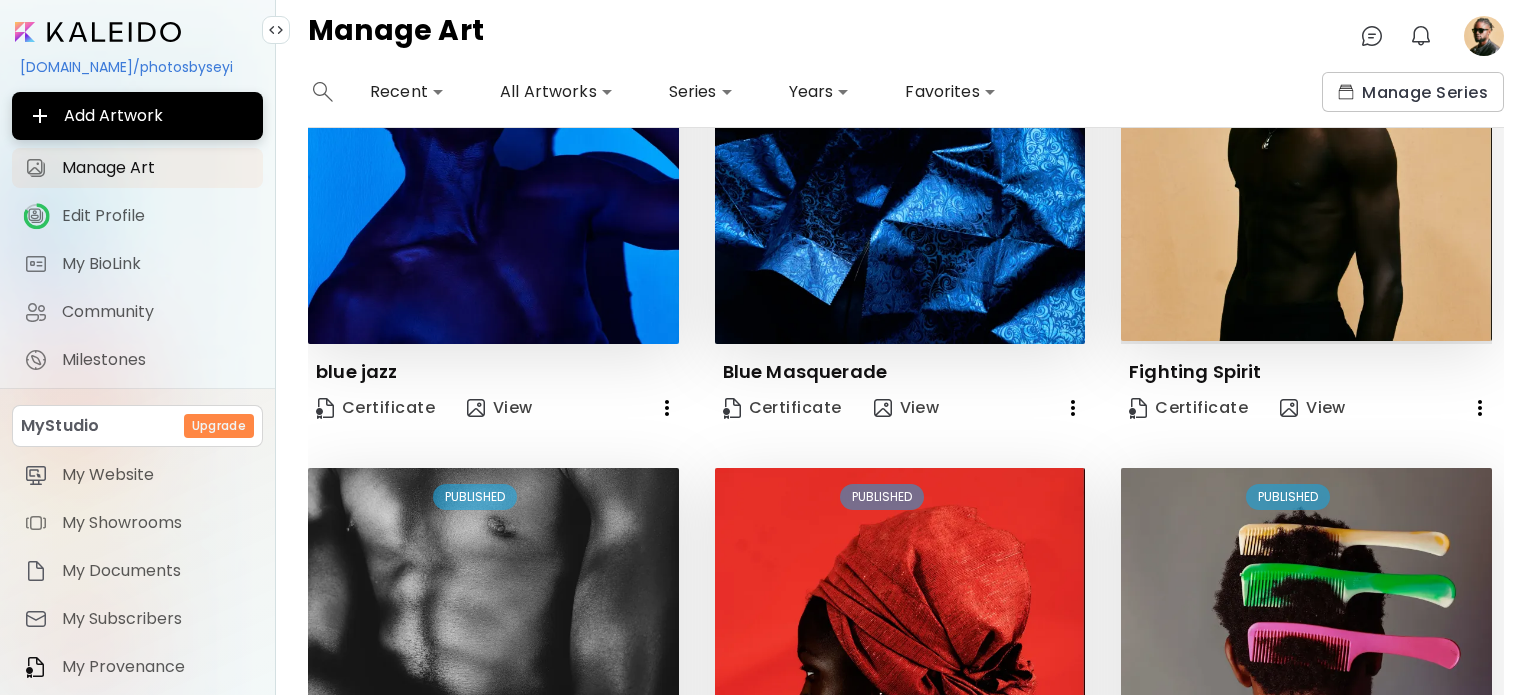 scroll, scrollTop: 0, scrollLeft: 0, axis: both 